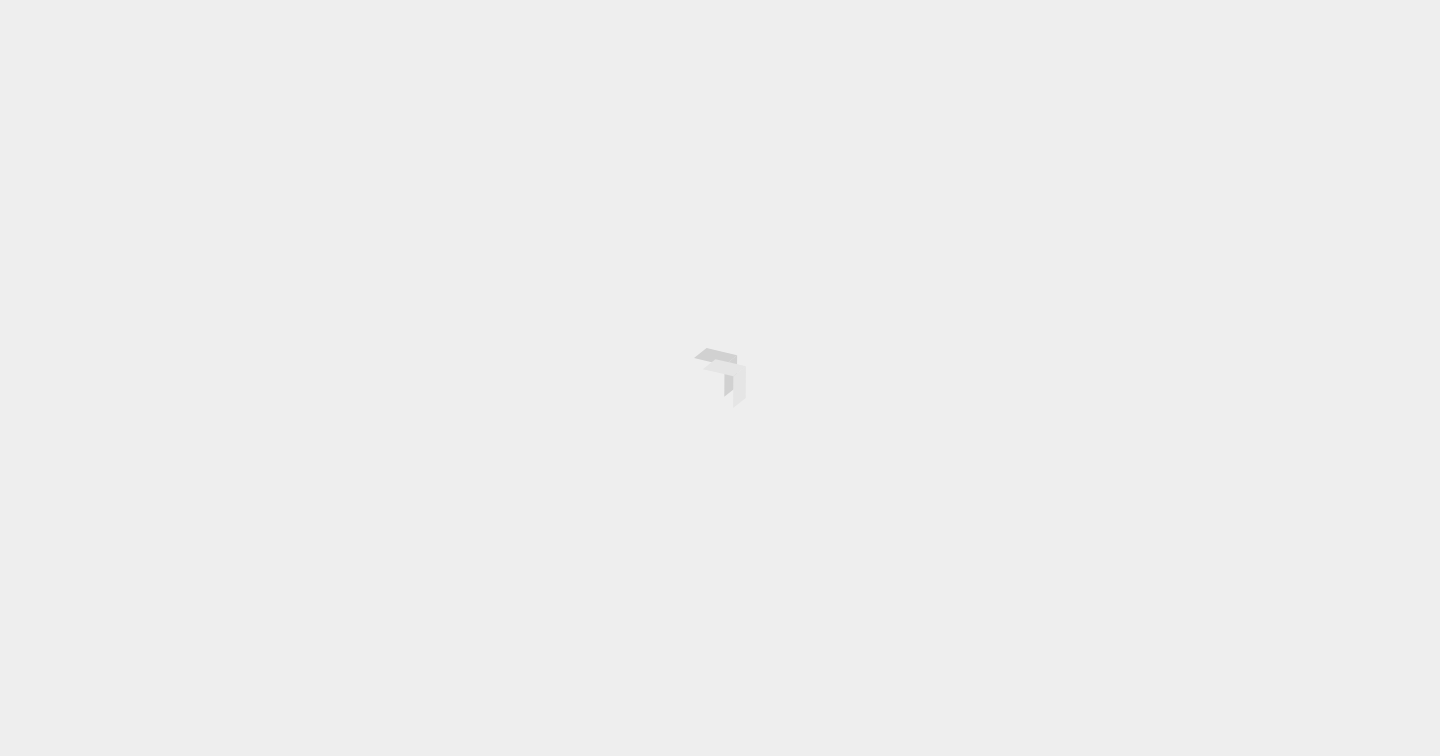 scroll, scrollTop: 0, scrollLeft: 0, axis: both 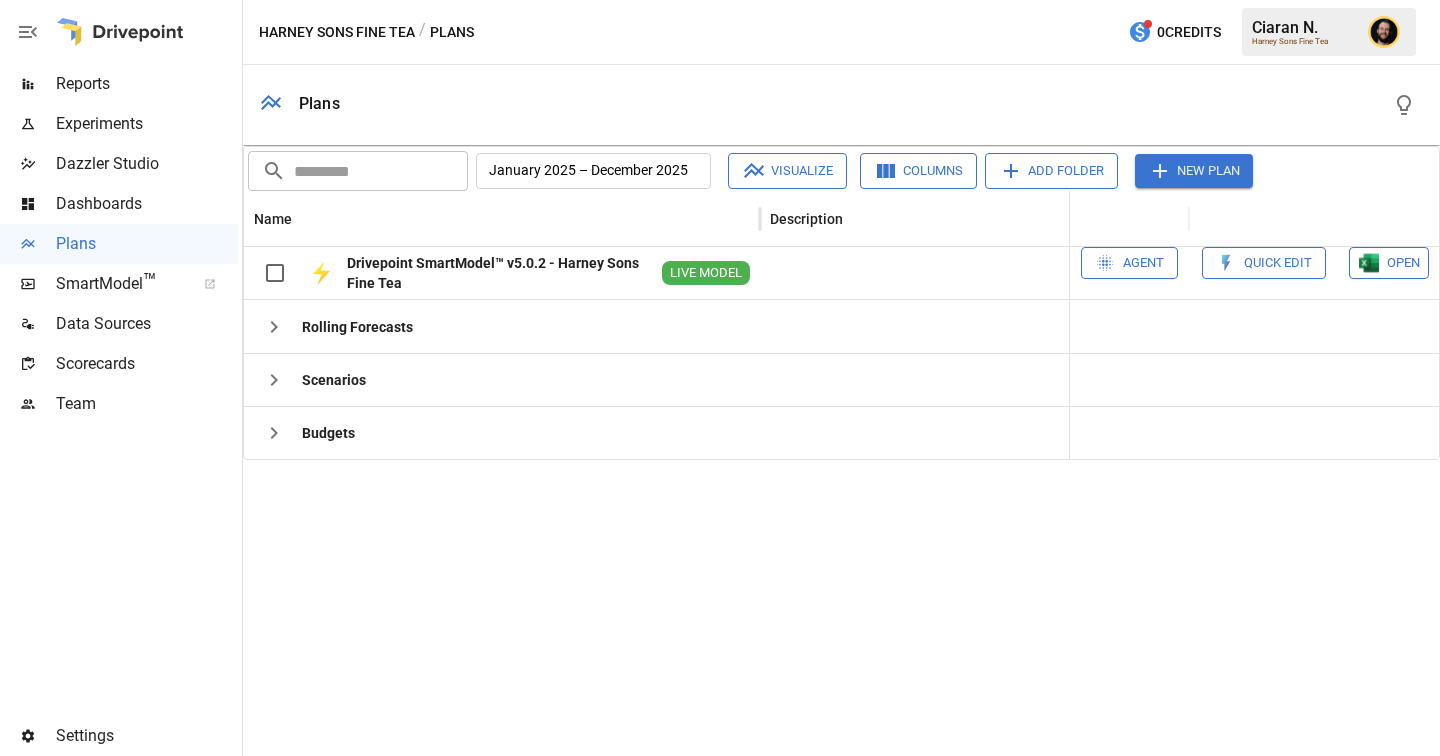 click on "Reports" at bounding box center (147, 84) 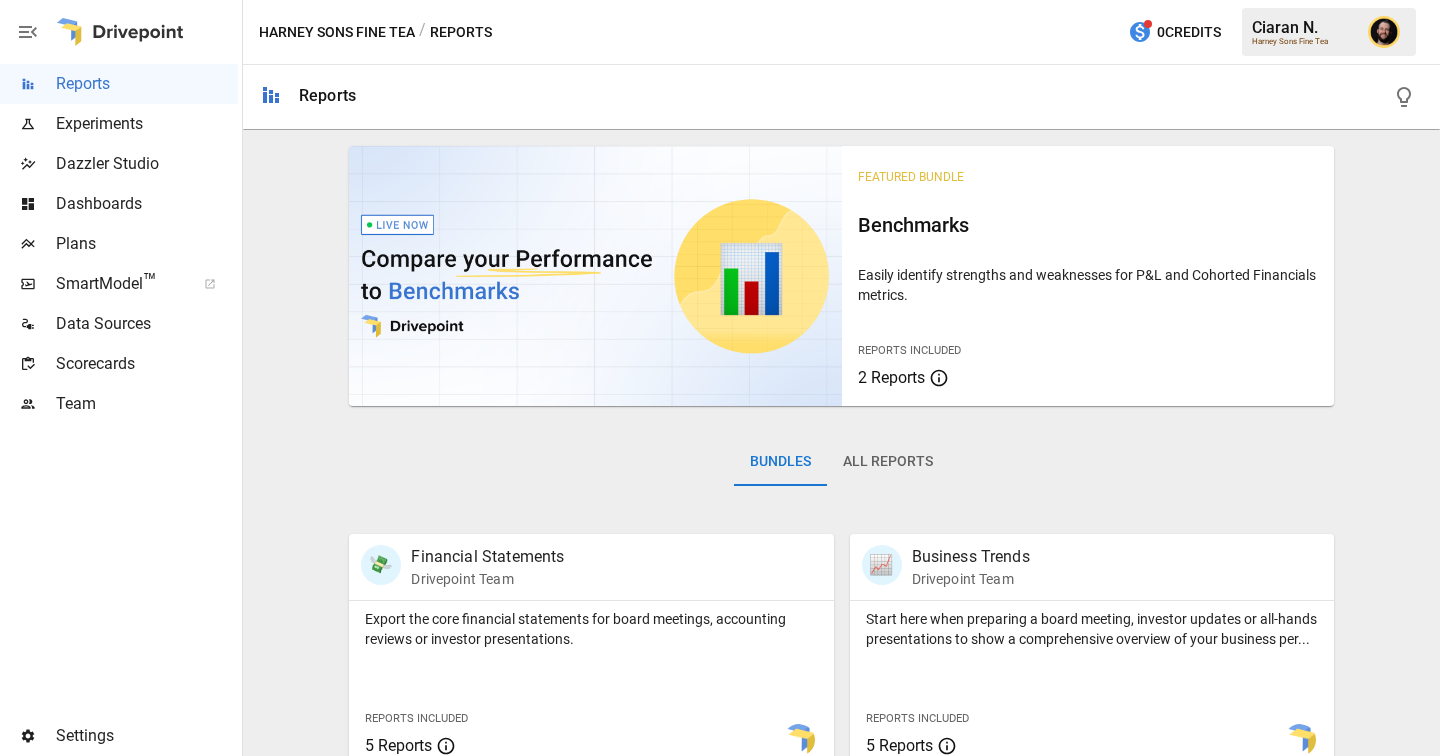 scroll, scrollTop: 577, scrollLeft: 0, axis: vertical 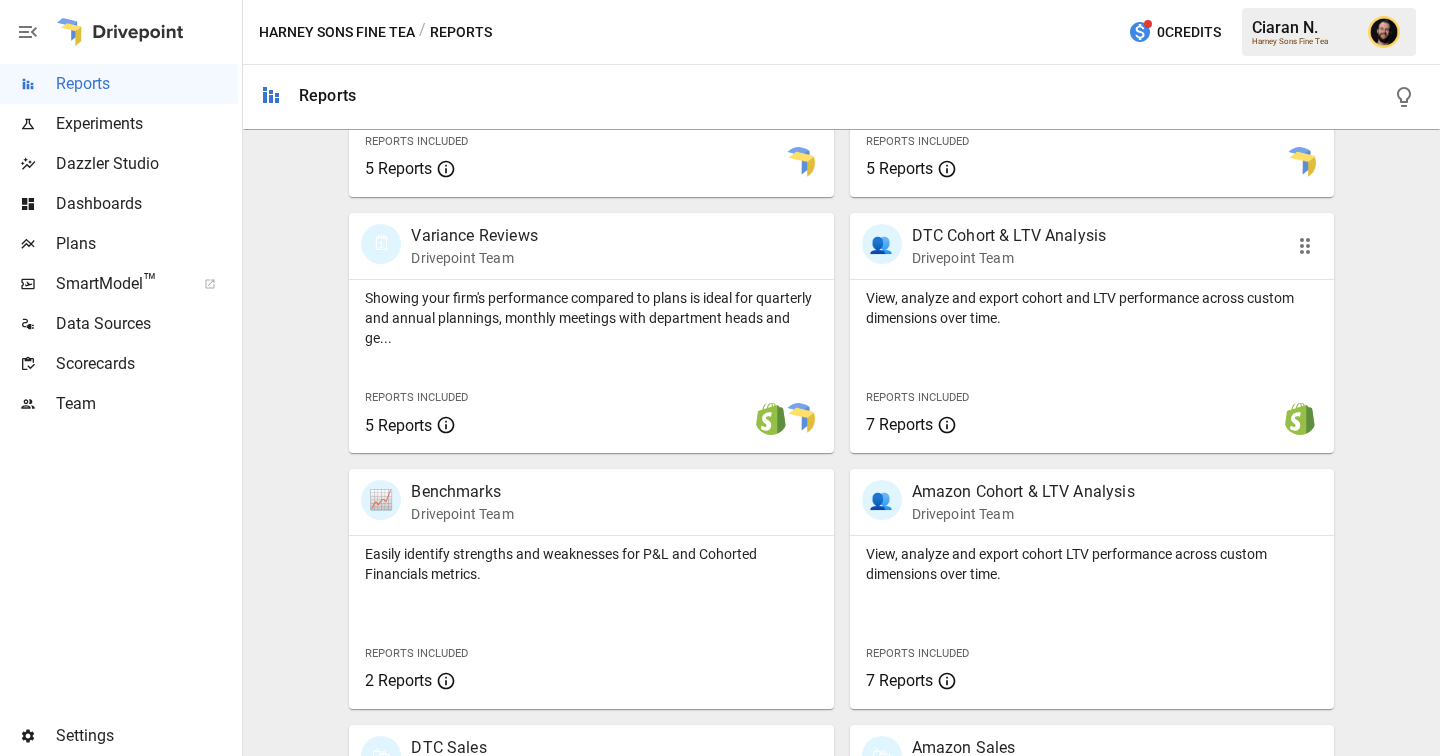 click on "View, analyze and export cohort and LTV performance across custom dimensions over time." at bounding box center [591, 52] 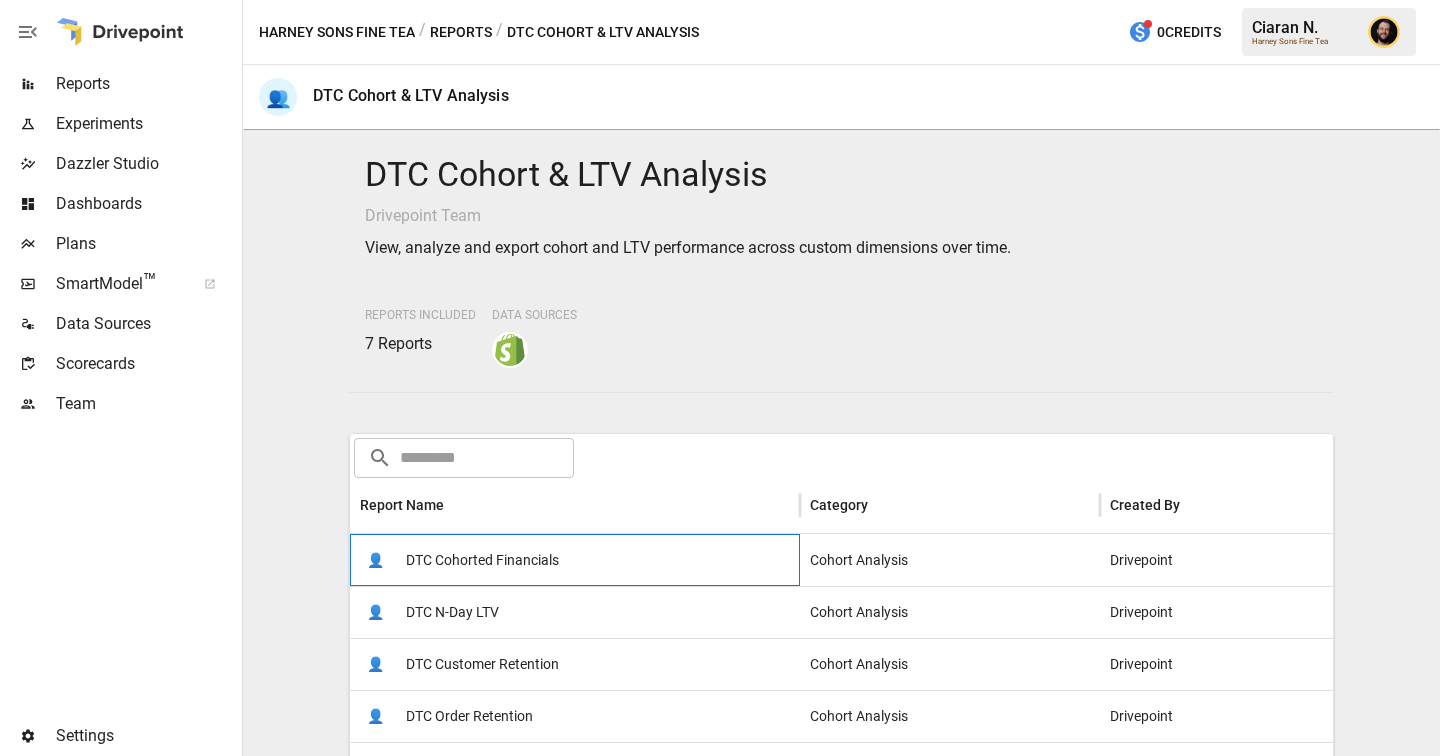 click on "DTC Cohorted Financials" at bounding box center (482, 560) 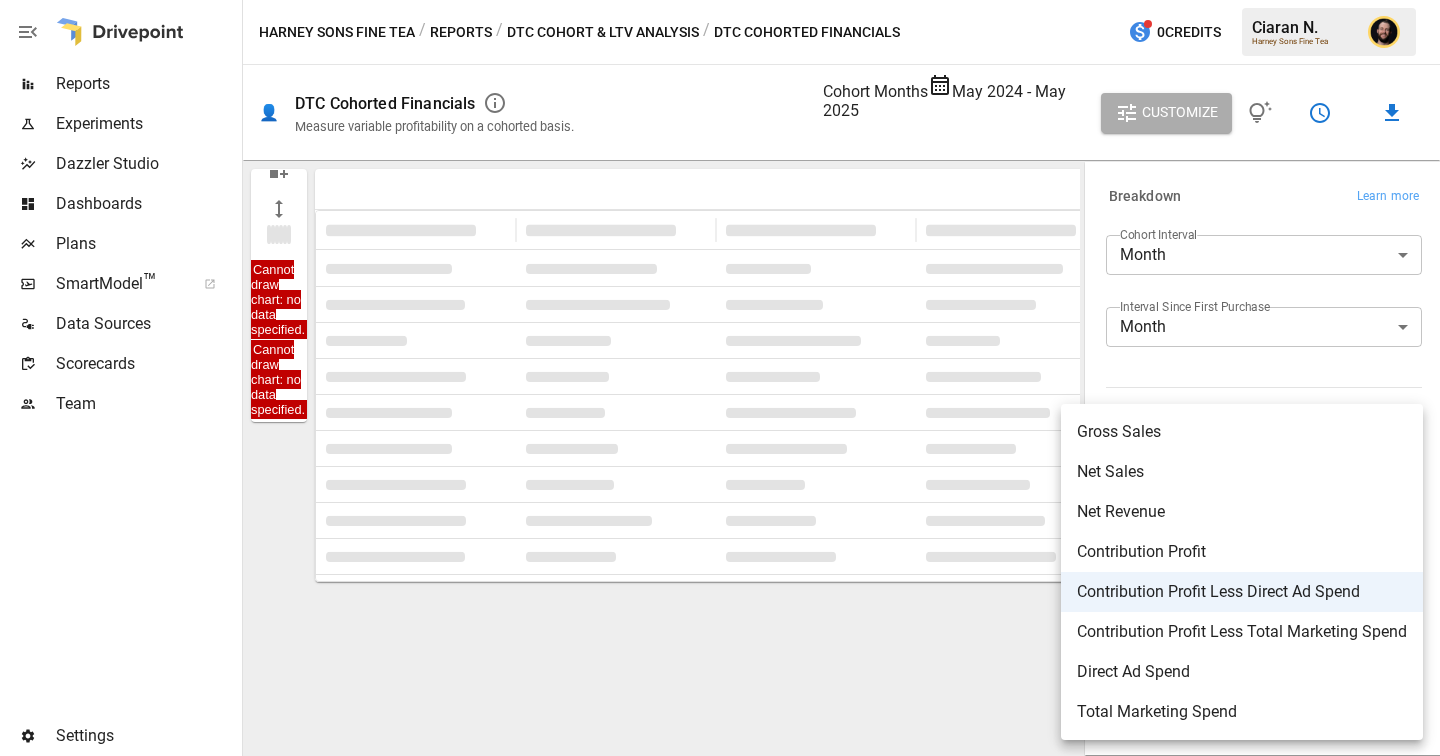 click on "**********" at bounding box center (720, 0) 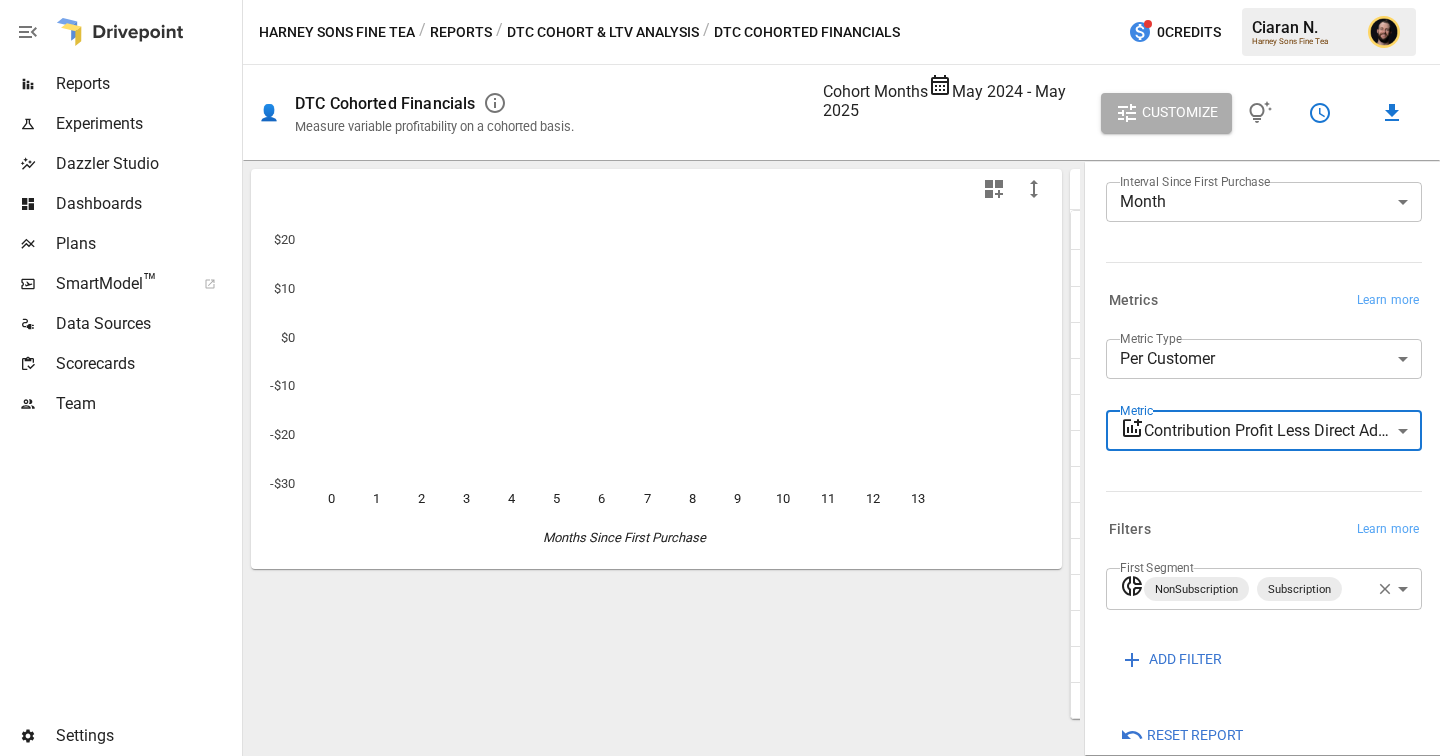 scroll, scrollTop: 124, scrollLeft: 0, axis: vertical 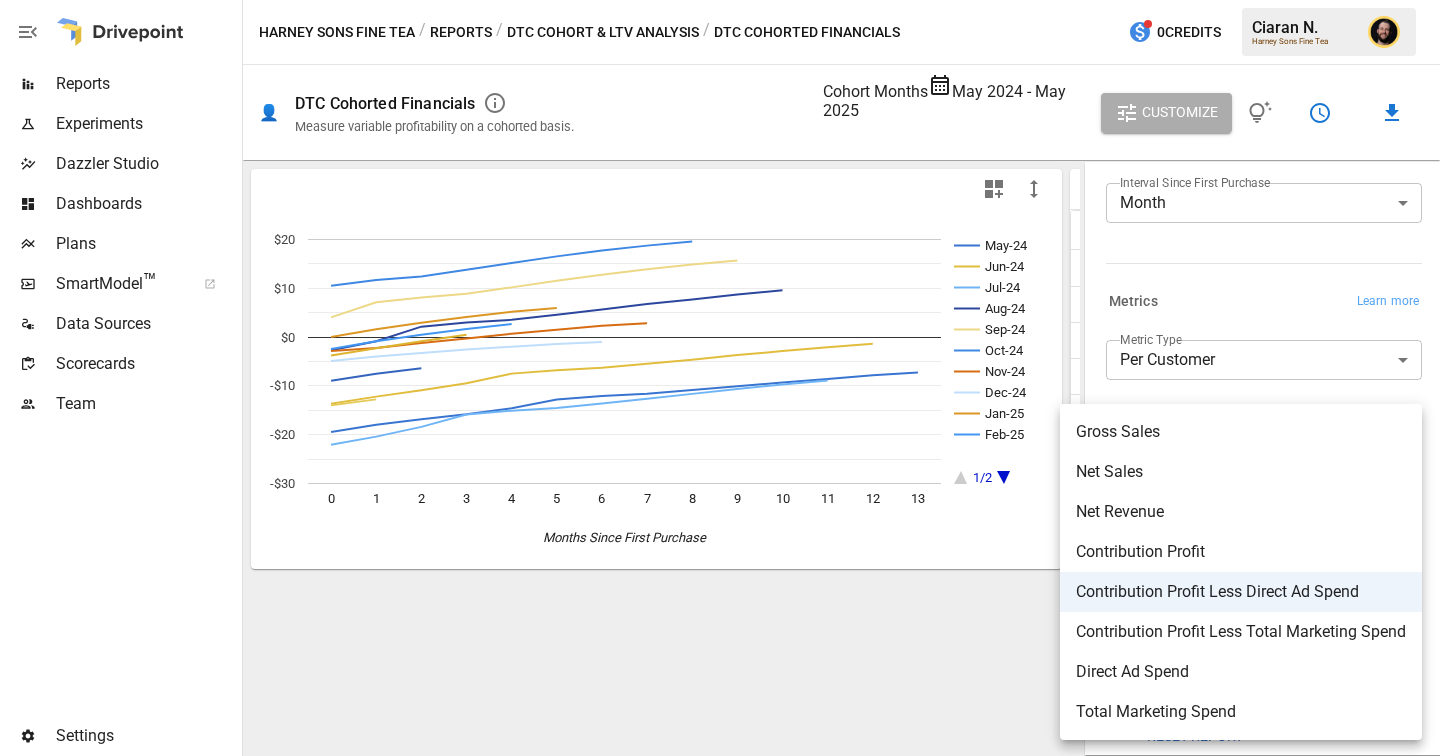 click on "Reports Experiments Dazzler Studio Dashboards Plans SmartModel ™ Data Sources Scorecards Team Settings Harney Sons Fine Tea / Reports / DTC Cohort & LTV Analysis / DTC Cohorted Financials 0  Credits [NAME] [LAST NAME] 👤 DTC Cohorted Financials Measure variable profitability on a cohorted basis. Cohort Months May 2024 - May 2025 Customize May-24 Jun-24 Jul-24 Aug-24 Sep-24 Oct-24 Nov-24 Dec-24 Jan-25 Feb-25 1/2 0 1 2 3 4 5 6 7 8 9 10 11 12 13 -$30 -$20 -$10 $0 $10 $20 Months Since First Purchase 0/0 Cohort Month  Cohort Size   0   1   2   3   4   5   6 May-24 8,079 -$19.44 -$17.94 -$16.81 -$15.81 -$14.56 -$12.77 -$12.09 Jun-24 6,947 -$13.66 -$12.20 -$10.90 -$9.44 -$7.48 -$6.78 -$6.30 Jul-24 5,457 -$22.06 -$20.39 -$18.40 -$15.86 -$15.08 -$14.54 -$13.62 Aug-24 5,118 -$2.71 -$0.85 $2.14 $2.99 $3.53 $4.58 $5.65 Sep-24 4,858 $4.04 $7.15 $8.11 $8.88 $10.19 $11.56 $12.79 Oct-24 5,855 $10.52 $11.70 $12.42 $13.79 $15.17 $16.54 $17.76 Nov-24 12,212 -$2.85 -$2.23 -$1.21 -$0.27 $0.69 $1.49 $2.30 Dec-24" at bounding box center (720, 0) 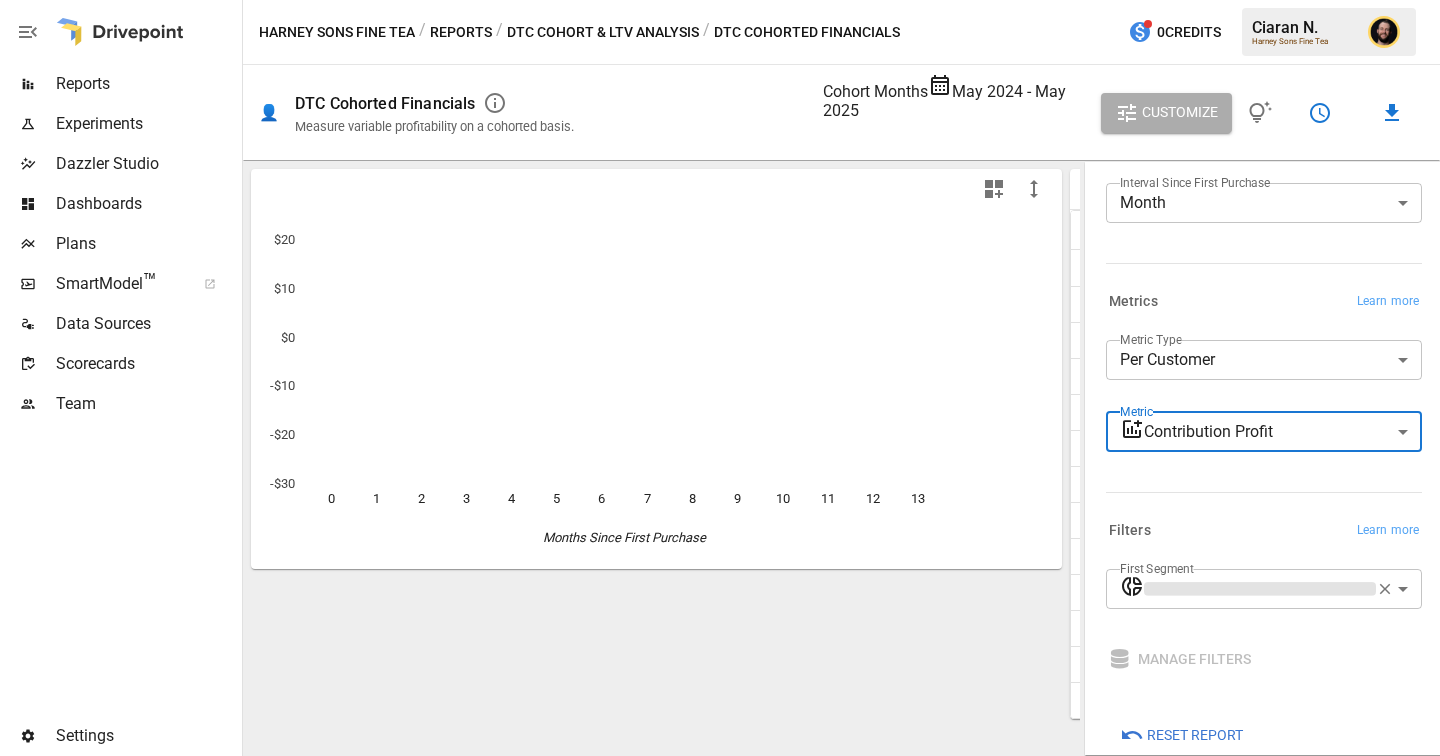 scroll, scrollTop: 124, scrollLeft: 0, axis: vertical 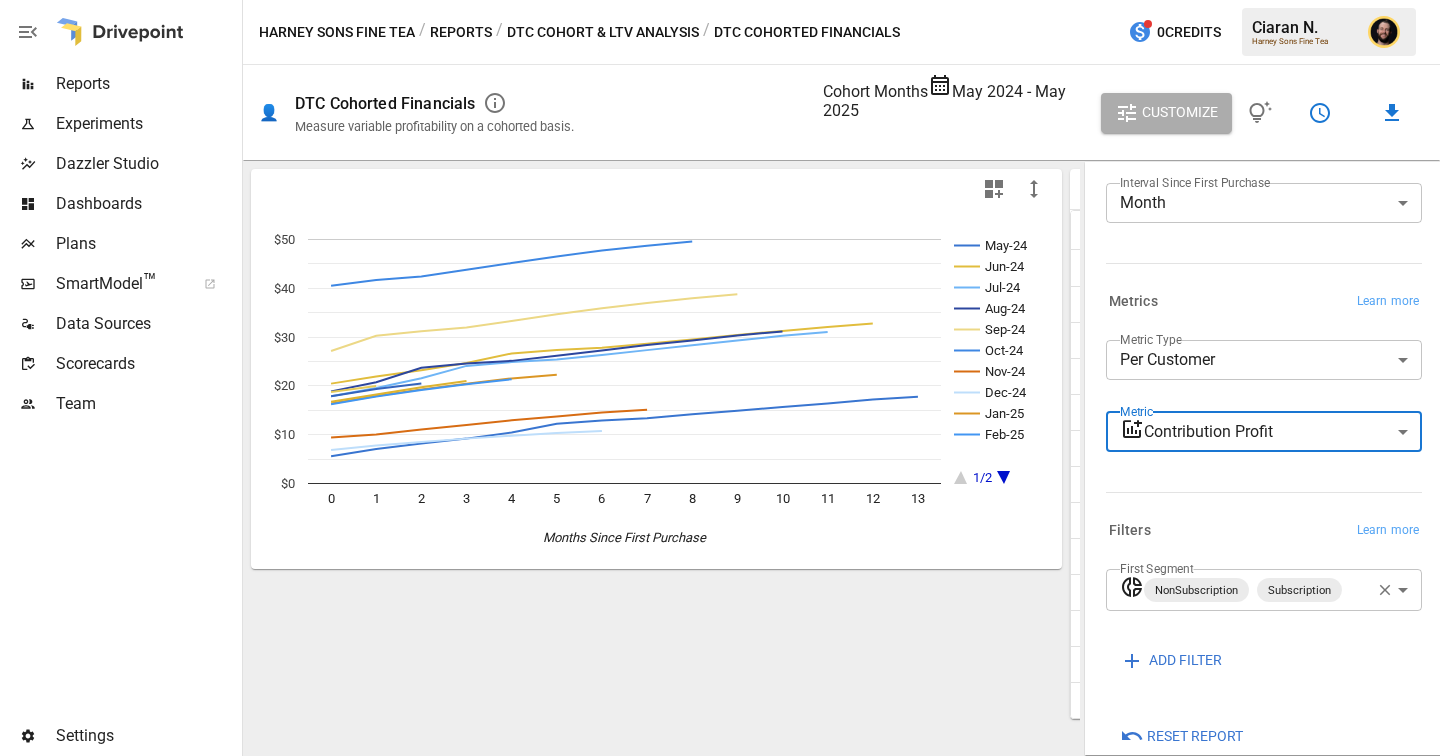 click on "Reports Experiments Dazzler Studio Dashboards Plans SmartModel ™ Data Sources Scorecards Team Settings Harney Sons Fine Tea / Reports / DTC Cohort & LTV Analysis / DTC Cohorted Financials 0 Credits [PERSON] Harney Sons Fine Tea 👤 DTC Cohorted Financials Measure variable profitability on a cohorted basis. Cohort Months May [YEAR] - May [YEAR] Customize May-[YEAR] Jun-[YEAR] Jul-[YEAR] Aug-[YEAR] Sep-[YEAR] Oct-[YEAR] Nov-[YEAR] Dec-[YEAR] Jan-[YEAR] Feb-[YEAR] 1/2 0 1 2 3 4 5 6 7 8 9 10 11 12 13 $0 $10 $20 $30 $40 $50 Months Since First Purchase $50 Cohort Month Cohort Size 0 1 2 3 4 5 6 May-[YEAR] [NUMBER] $[NUMBER] $[NUMBER] $[NUMBER] $[NUMBER] $[NUMBER] $[NUMBER] $[NUMBER] Jun-[YEAR] [NUMBER] $[NUMBER] $[NUMBER] $[NUMBER] $[NUMBER] $[NUMBER] $[NUMBER] $[NUMBER] Jul-[YEAR] [NUMBER] $[NUMBER] $[NUMBER] $[NUMBER] $[NUMBER] $[NUMBER] $[NUMBER] $[NUMBER] Aug-[YEAR] [NUMBER] $[NUMBER] $[NUMBER] $[NUMBER] $[NUMBER] $[NUMBER] $[NUMBER] $[NUMBER] Sep-[YEAR] [NUMBER] $[NUMBER] $[NUMBER] $[NUMBER] $[NUMBER] $[NUMBER] $[NUMBER] $[NUMBER] Oct-[YEAR] [NUMBER] $[NUMBER] $[NUMBER] $[NUMBER] $[NUMBER] $[NUMBER] $[NUMBER] $[NUMBER] Nov-[YEAR] [NUMBER] $[NUMBER] $[NUMBER] $[NUMBER] $[NUMBER] $[NUMBER] $[NUMBER] $[NUMBER] Dec-[YEAR] $[NUMBER]" at bounding box center [720, 0] 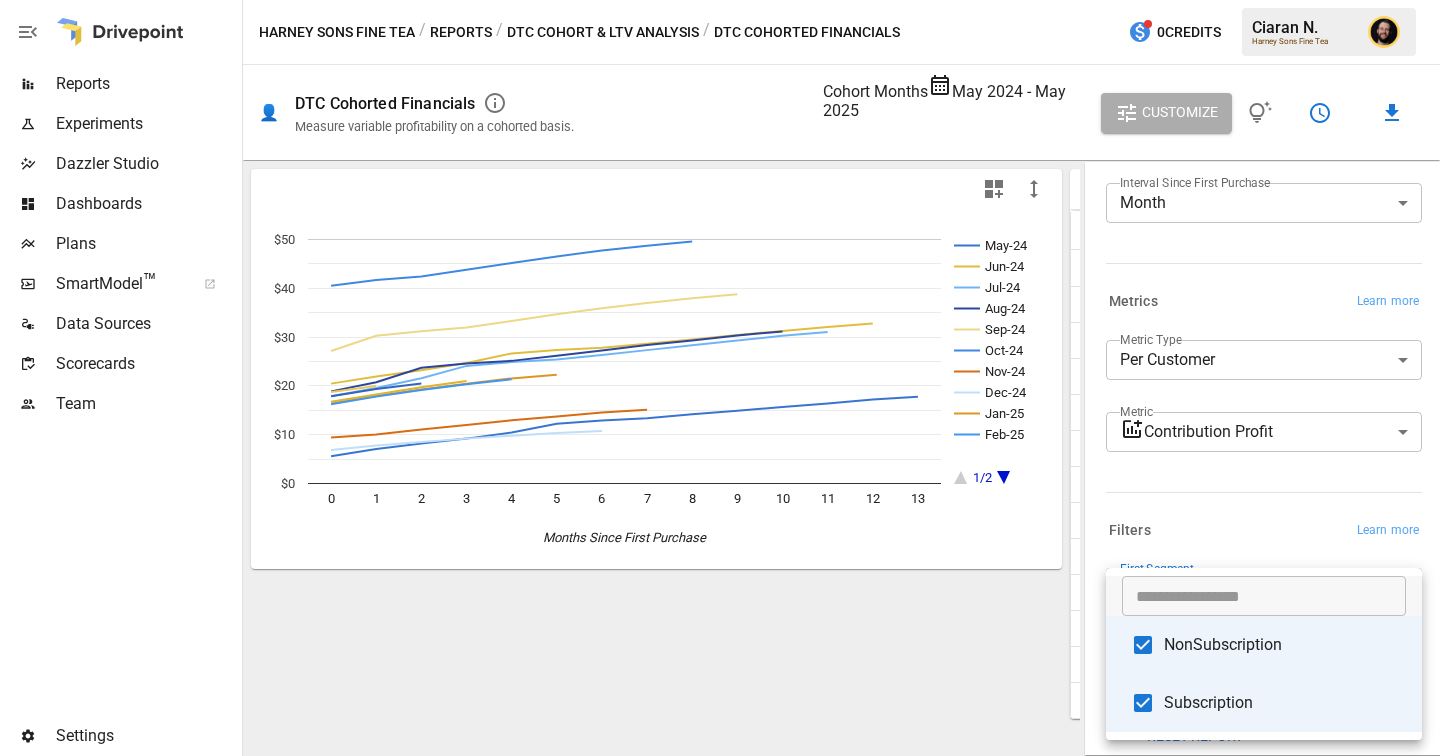 click at bounding box center (720, 378) 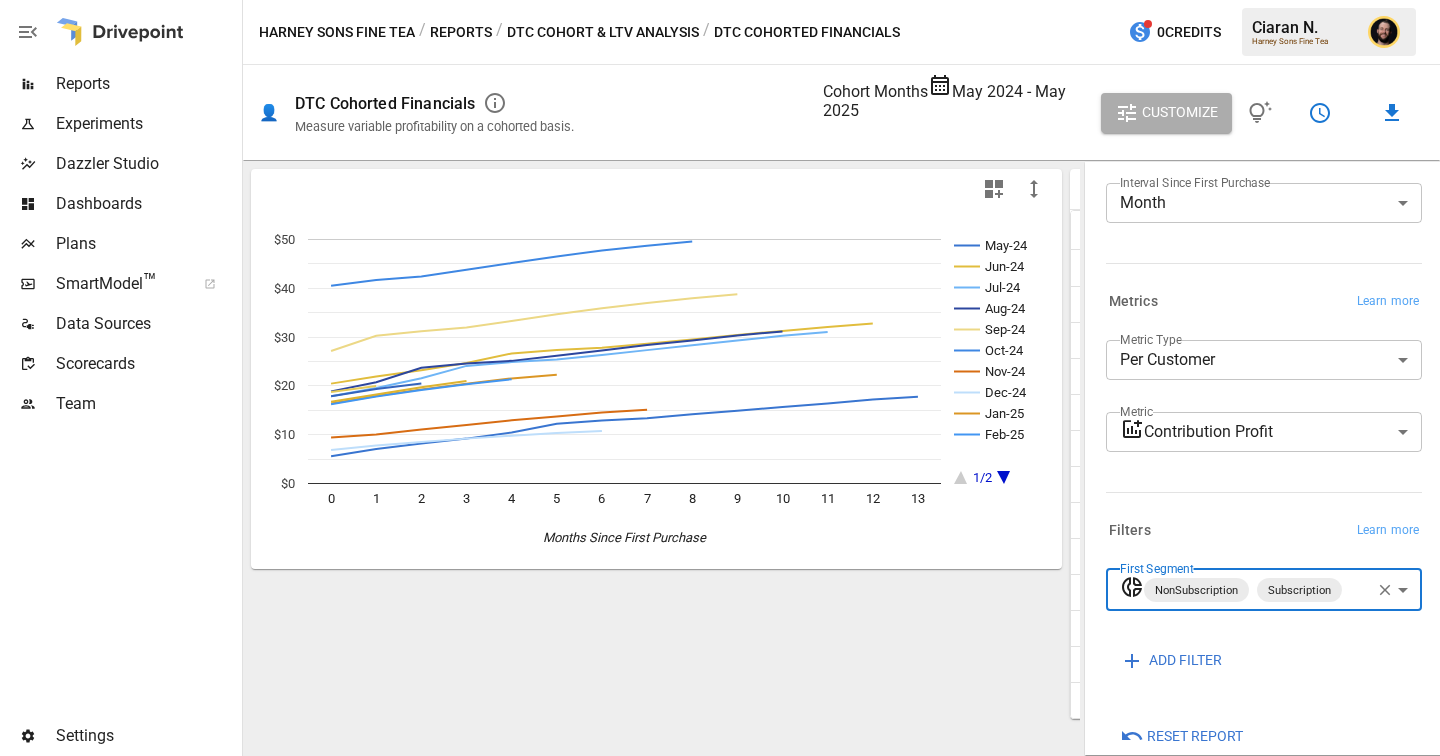click on "Reports Experiments Dazzler Studio Dashboards Plans SmartModel ™ Data Sources Scorecards Team Settings Harney Sons Fine Tea / Reports / DTC Cohort & LTV Analysis / DTC Cohorted Financials 0 Credits [PERSON] Harney Sons Fine Tea 👤 DTC Cohorted Financials Measure variable profitability on a cohorted basis. Cohort Months May [YEAR] - May [YEAR] Customize May-[YEAR] Jun-[YEAR] Jul-[YEAR] Aug-[YEAR] Sep-[YEAR] Oct-[YEAR] Nov-[YEAR] Dec-[YEAR] Jan-[YEAR] Feb-[YEAR] 1/2 0 1 2 3 4 5 6 7 8 9 10 11 12 13 $0 $10 $20 $30 $40 $50 Months Since First Purchase $50 Cohort Month Cohort Size 0 1 2 3 4 5 6 May-[YEAR] [NUMBER] $[NUMBER] $[NUMBER] $[NUMBER] $[NUMBER] $[NUMBER] $[NUMBER] $[NUMBER] Jun-[YEAR] [NUMBER] $[NUMBER] $[NUMBER] $[NUMBER] $[NUMBER] $[NUMBER] $[NUMBER] $[NUMBER] Jul-[YEAR] [NUMBER] $[NUMBER] $[NUMBER] $[NUMBER] $[NUMBER] $[NUMBER] $[NUMBER] $[NUMBER] Aug-[YEAR] [NUMBER] $[NUMBER] $[NUMBER] $[NUMBER] $[NUMBER] $[NUMBER] $[NUMBER] $[NUMBER] Sep-[YEAR] [NUMBER] $[NUMBER] $[NUMBER] $[NUMBER] $[NUMBER] $[NUMBER] $[NUMBER] $[NUMBER] Oct-[YEAR] [NUMBER] $[NUMBER] $[NUMBER] $[NUMBER] $[NUMBER] $[NUMBER] $[NUMBER] $[NUMBER] Nov-[YEAR] [NUMBER] $[NUMBER] $[NUMBER] $[NUMBER] $[NUMBER] $[NUMBER] $[NUMBER] $[NUMBER] Dec-[YEAR] $[NUMBER]" at bounding box center (720, 0) 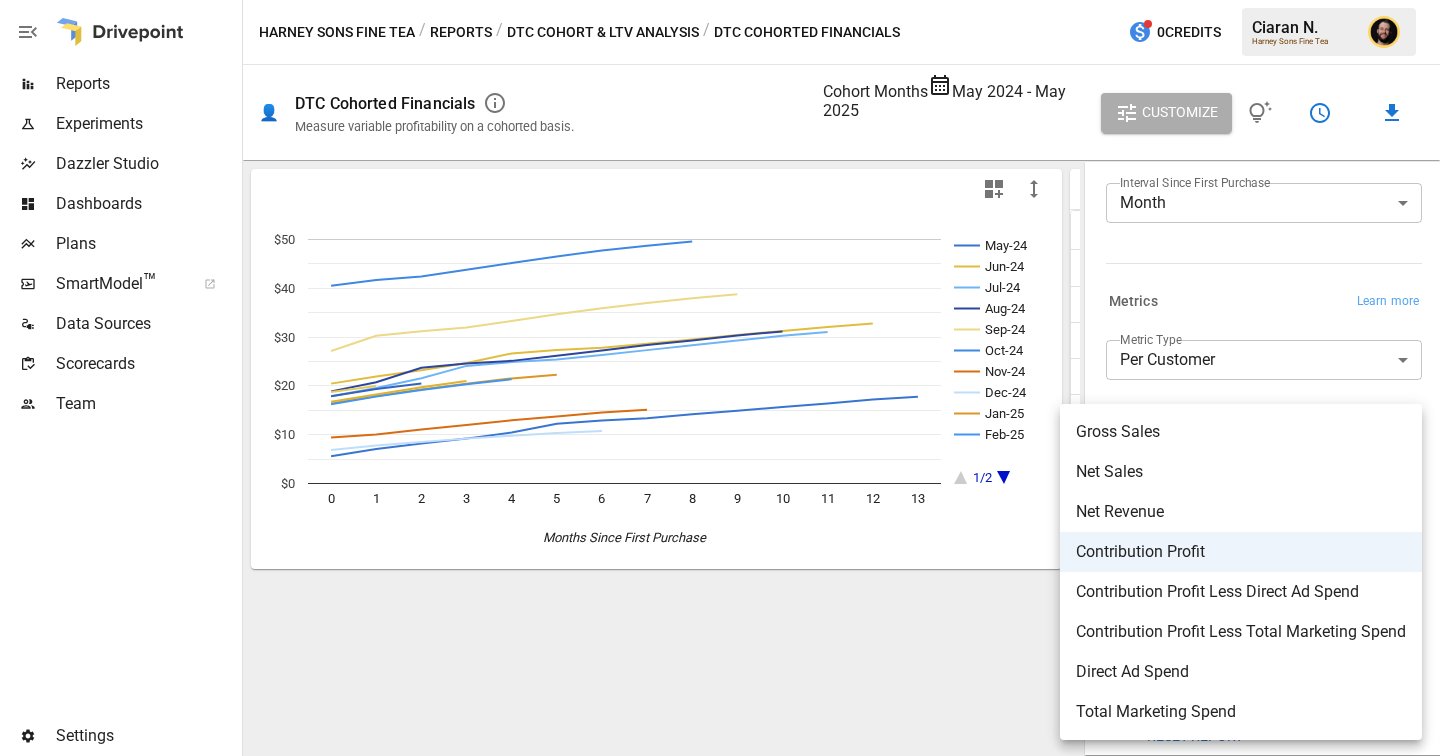 click on "Contribution Profit Less Direct Ad Spend" at bounding box center [1241, 432] 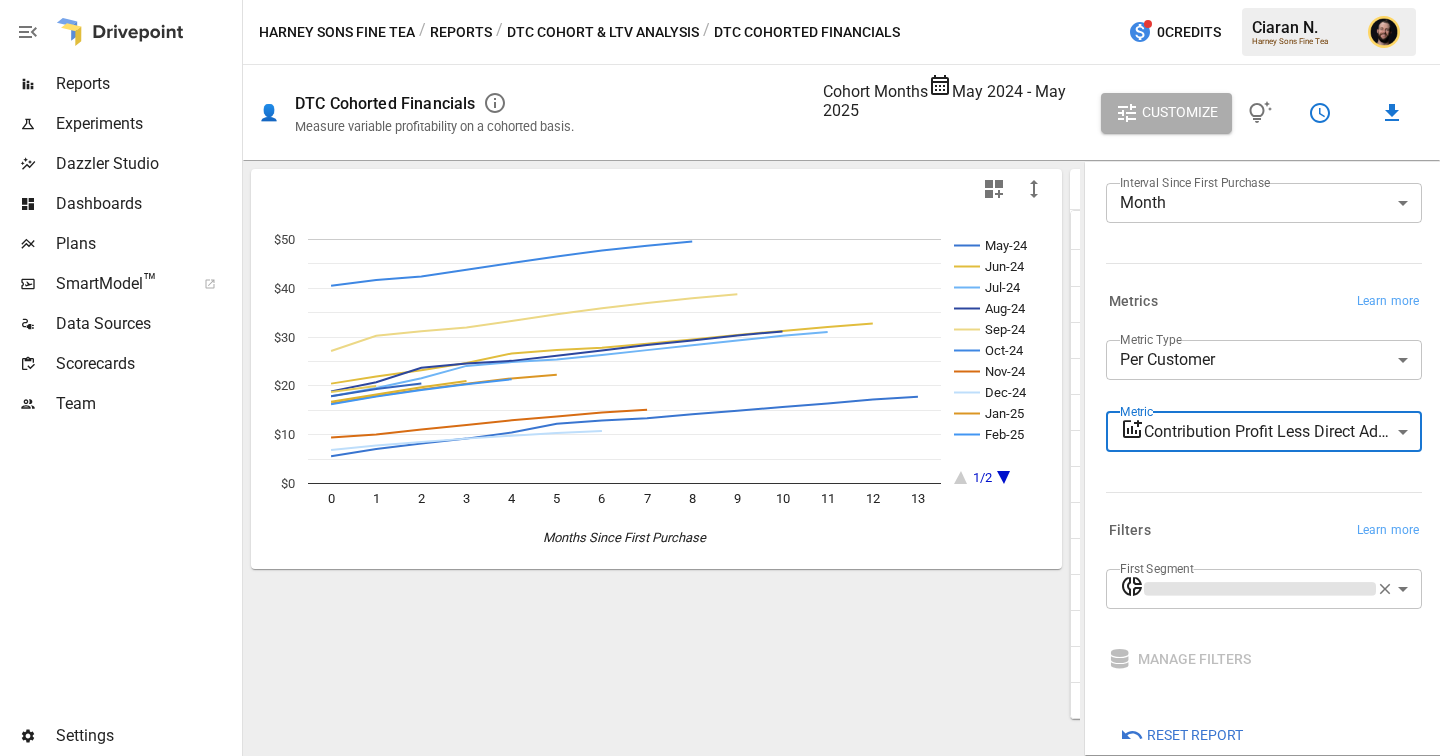 scroll, scrollTop: 124, scrollLeft: 0, axis: vertical 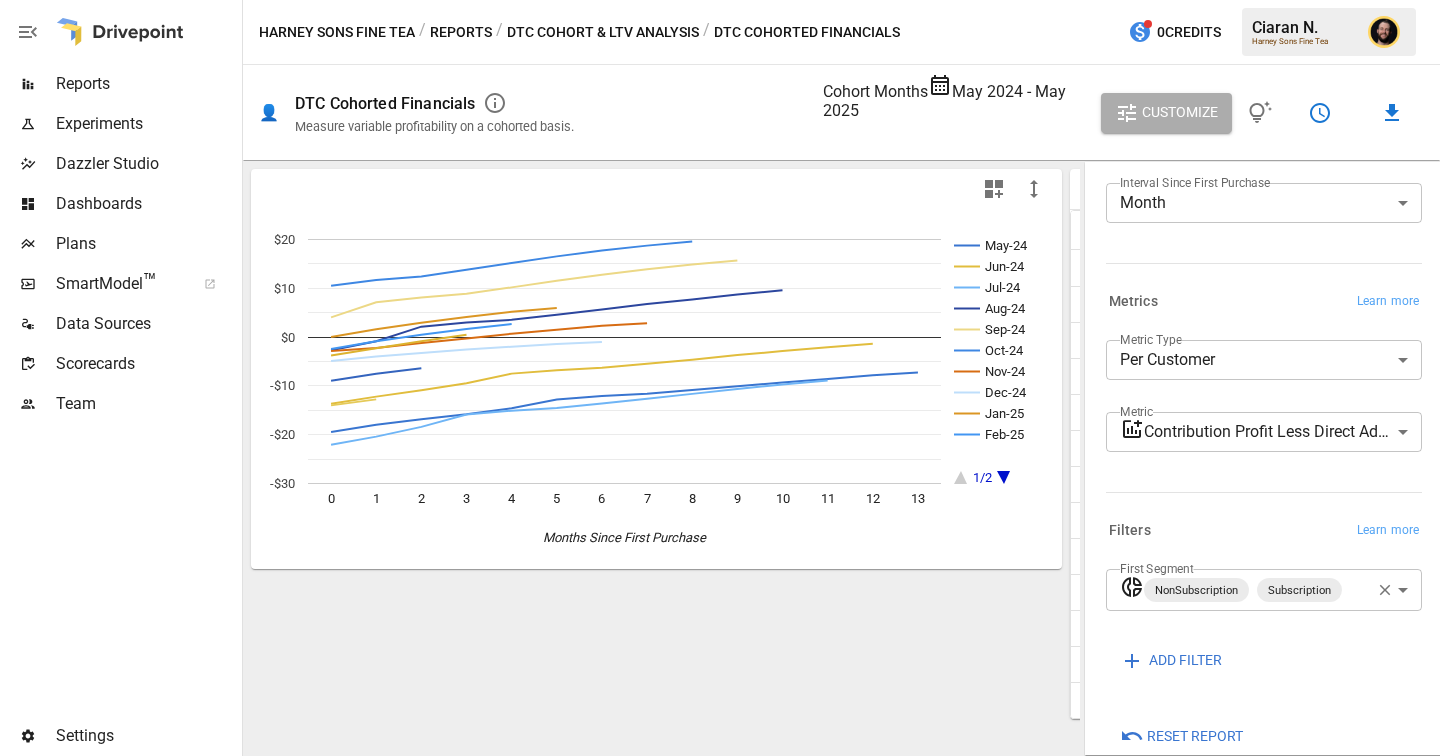 drag, startPoint x: 454, startPoint y: 32, endPoint x: 325, endPoint y: 0, distance: 132.90974 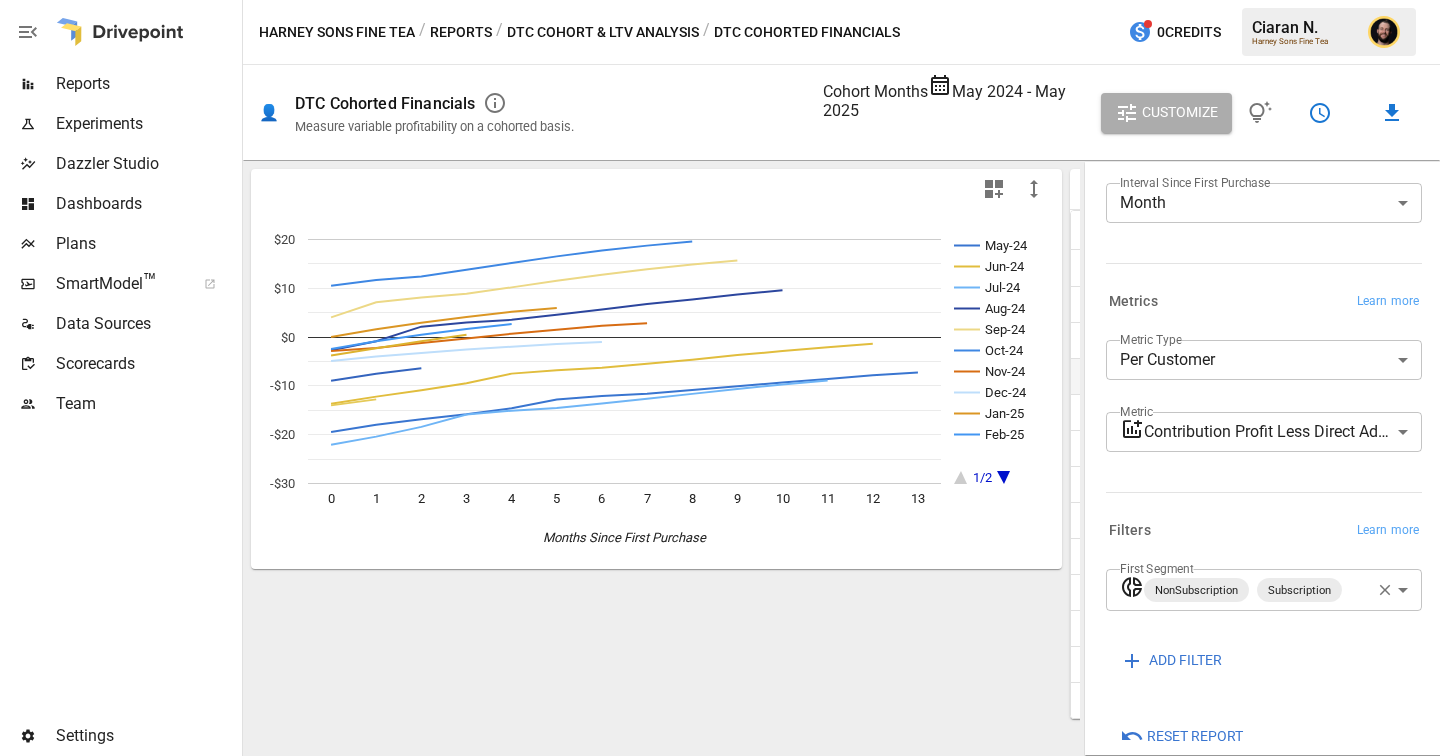 scroll, scrollTop: 43, scrollLeft: 0, axis: vertical 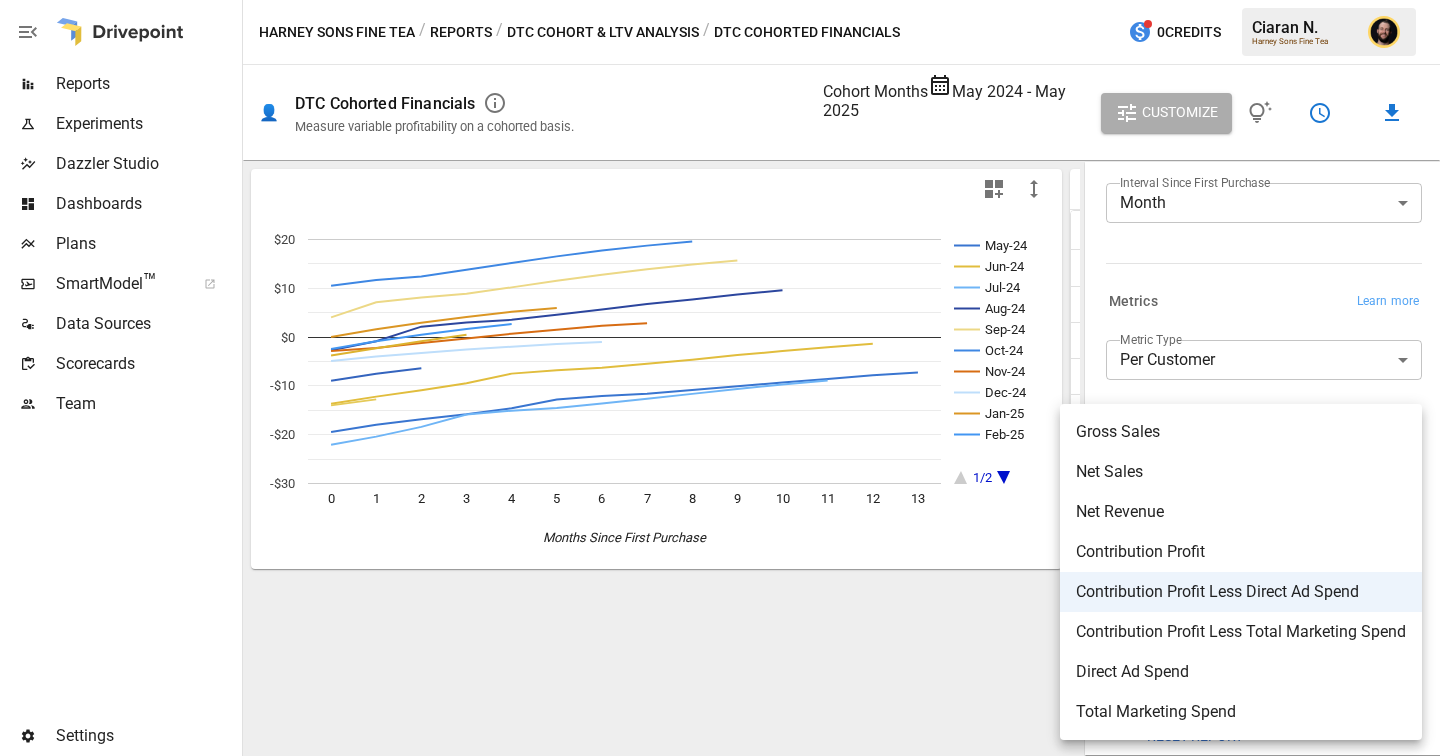 click on "Reports Experiments Dazzler Studio Dashboards Plans SmartModel ™ Data Sources Scorecards Team Settings Harney Sons Fine Tea / Reports / DTC Cohort & LTV Analysis / DTC Cohorted Financials 0 Credits [PERSON] Harney Sons Fine Tea 👤 DTC Cohorted Financials Measure variable profitability on a cohorted basis. Cohort Months May [YEAR] - May [YEAR] Customize May-[YEAR] Jun-[YEAR] Jul-[YEAR] Aug-[YEAR] Sep-[YEAR] Oct-[YEAR] Nov-[YEAR] Dec-[YEAR] Jan-[YEAR] Feb-[YEAR] 1/2 0 1 2 3 4 5 6 7 8 9 10 11 12 13 -$30 -$20 -$10 $0 $10 $20 Months Since First Purchase $50 Cohort Month Cohort Size 0 1 2 3 4 5 6 May-[YEAR] [NUMBER] $[NUMBER] $[NUMBER] $[NUMBER] $[NUMBER] $[NUMBER] $[NUMBER] $[NUMBER] Jun-[YEAR] [NUMBER] $[NUMBER] $[NUMBER] $[NUMBER] $[NUMBER] $[NUMBER] $[NUMBER] $[NUMBER] Jul-[YEAR] [NUMBER] $[NUMBER] $[NUMBER] $[NUMBER] $[NUMBER] $[NUMBER] $[NUMBER] $[NUMBER] Aug-[YEAR] [NUMBER] $[NUMBER] $[NUMBER] $[NUMBER] $[NUMBER] $[NUMBER] $[NUMBER] $[NUMBER] Sep-[YEAR] [NUMBER] $[NUMBER] $[NUMBER] $[NUMBER] $[NUMBER] $[NUMBER] $[NUMBER] $[NUMBER] Oct-[YEAR] [NUMBER] $[NUMBER] $[NUMBER] $[NUMBER] $[NUMBER] $[NUMBER] $[NUMBER] $[NUMBER] Nov-[YEAR] [NUMBER] $[NUMBER] $[NUMBER] $[NUMBER] $[NUMBER] $[NUMBER] $[NUMBER] $[NUMBER] Dec-[YEAR]" at bounding box center [720, 0] 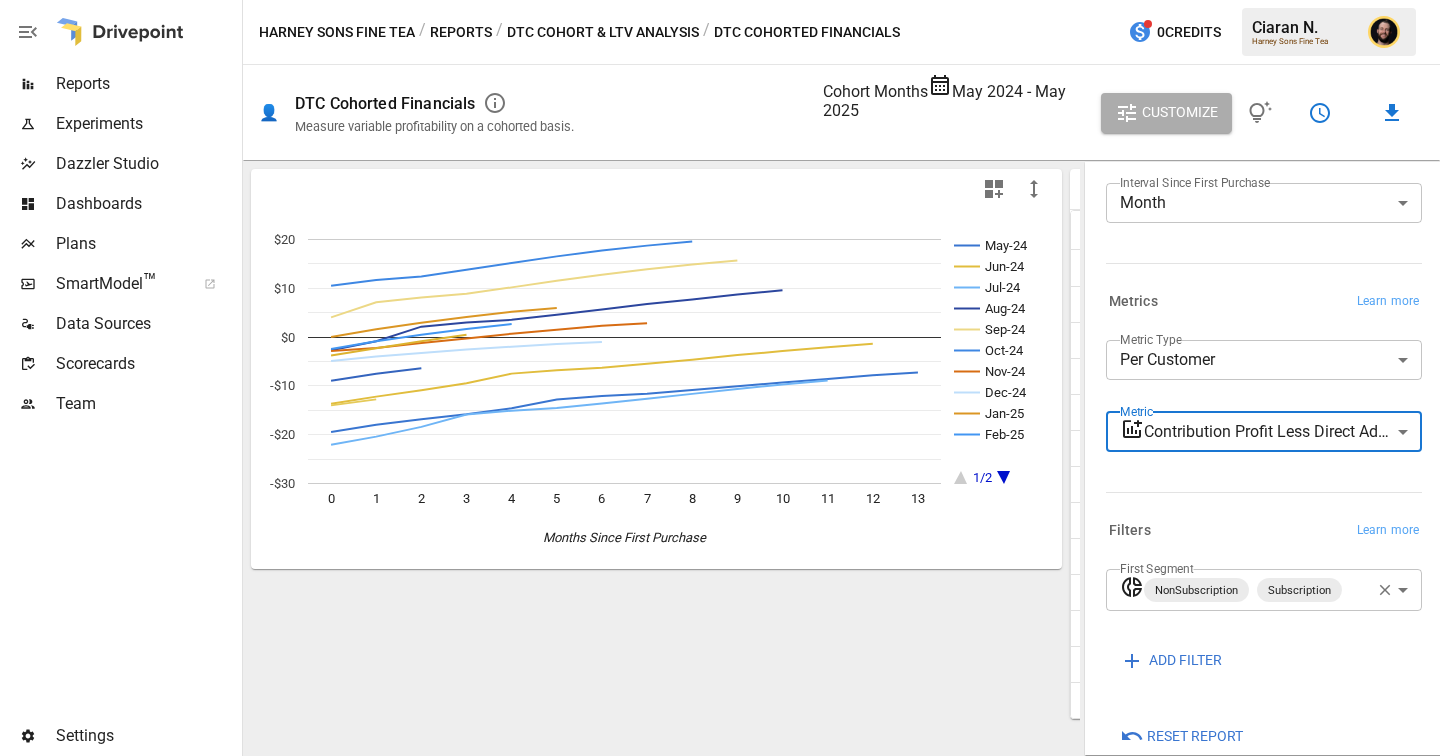click on "Reports Experiments Dazzler Studio Dashboards Plans SmartModel ™ Data Sources Scorecards Team Settings Harney Sons Fine Tea / Reports / DTC Cohort & LTV Analysis / DTC Cohorted Financials 0 Credits [PERSON] Harney Sons Fine Tea 👤 DTC Cohorted Financials Measure variable profitability on a cohorted basis. Cohort Months May [YEAR] - May [YEAR] Customize May-[YEAR] Jun-[YEAR] Jul-[YEAR] Aug-[YEAR] Sep-[YEAR] Oct-[YEAR] Nov-[YEAR] Dec-[YEAR] Jan-[YEAR] Feb-[YEAR] 1/2 0 1 2 3 4 5 6 7 8 9 10 11 12 13 -$30 -$20 -$10 $0 $10 $20 Months Since First Purchase $50 Cohort Month Cohort Size 0 1 2 3 4 5 6 May-[YEAR] [NUMBER] $[NUMBER] $[NUMBER] $[NUMBER] $[NUMBER] $[NUMBER] $[NUMBER] $[NUMBER] Jun-[YEAR] [NUMBER] $[NUMBER] $[NUMBER] $[NUMBER] $[NUMBER] $[NUMBER] $[NUMBER] $[NUMBER] Jul-[YEAR] [NUMBER] $[NUMBER] $[NUMBER] $[NUMBER] $[NUMBER] $[NUMBER] $[NUMBER] $[NUMBER] Aug-[YEAR] [NUMBER] $[NUMBER] $[NUMBER] $[NUMBER] $[NUMBER] $[NUMBER] $[NUMBER] $[NUMBER] Sep-[YEAR] [NUMBER] $[NUMBER] $[NUMBER] $[NUMBER] $[NUMBER] $[NUMBER] $[NUMBER] $[NUMBER] Oct-[YEAR] [NUMBER] $[NUMBER] $[NUMBER] $[NUMBER] $[NUMBER] $[NUMBER] $[NUMBER] $[NUMBER] Nov-[YEAR] [NUMBER] $[NUMBER] $[NUMBER] $[NUMBER] $[NUMBER] $[NUMBER] $[NUMBER] $[NUMBER] Dec-[YEAR]" at bounding box center [720, 0] 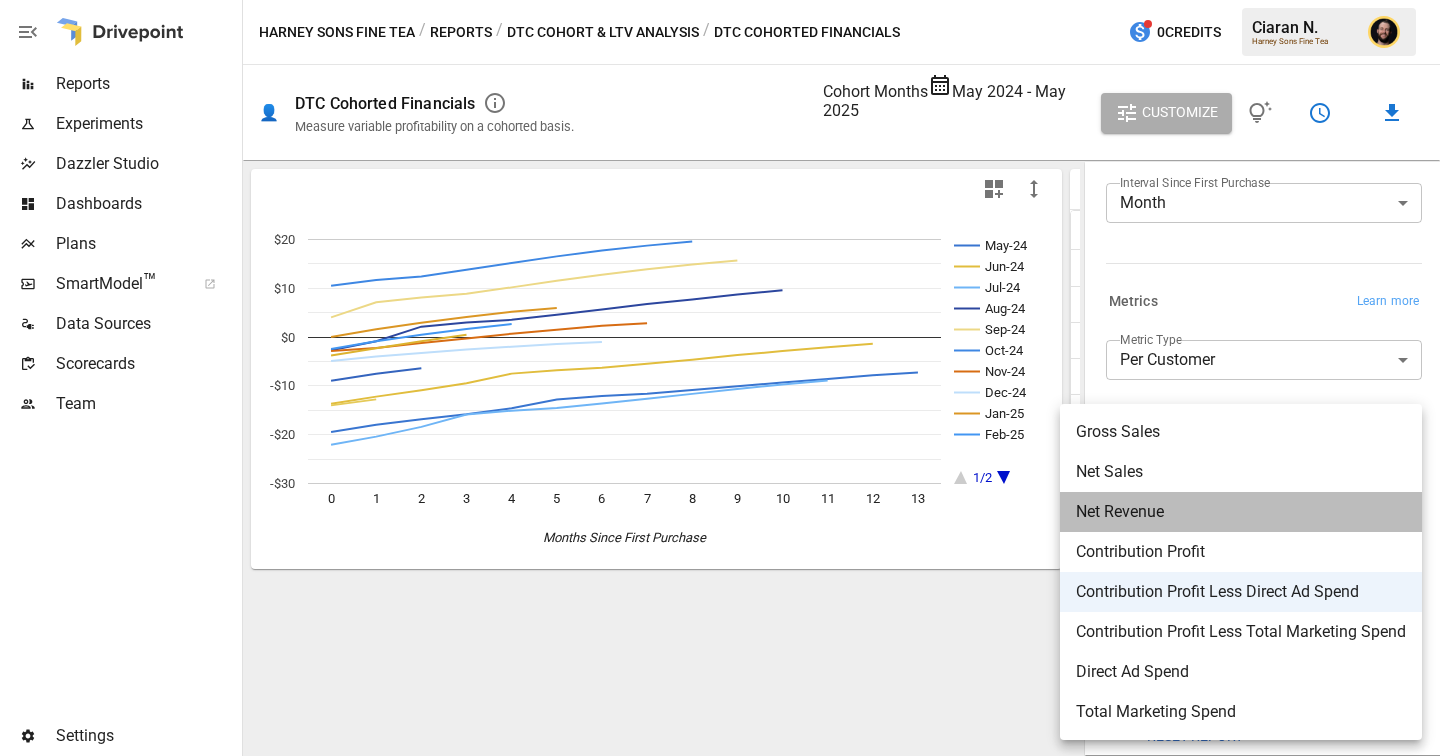 click on "Net Revenue" at bounding box center (1241, 432) 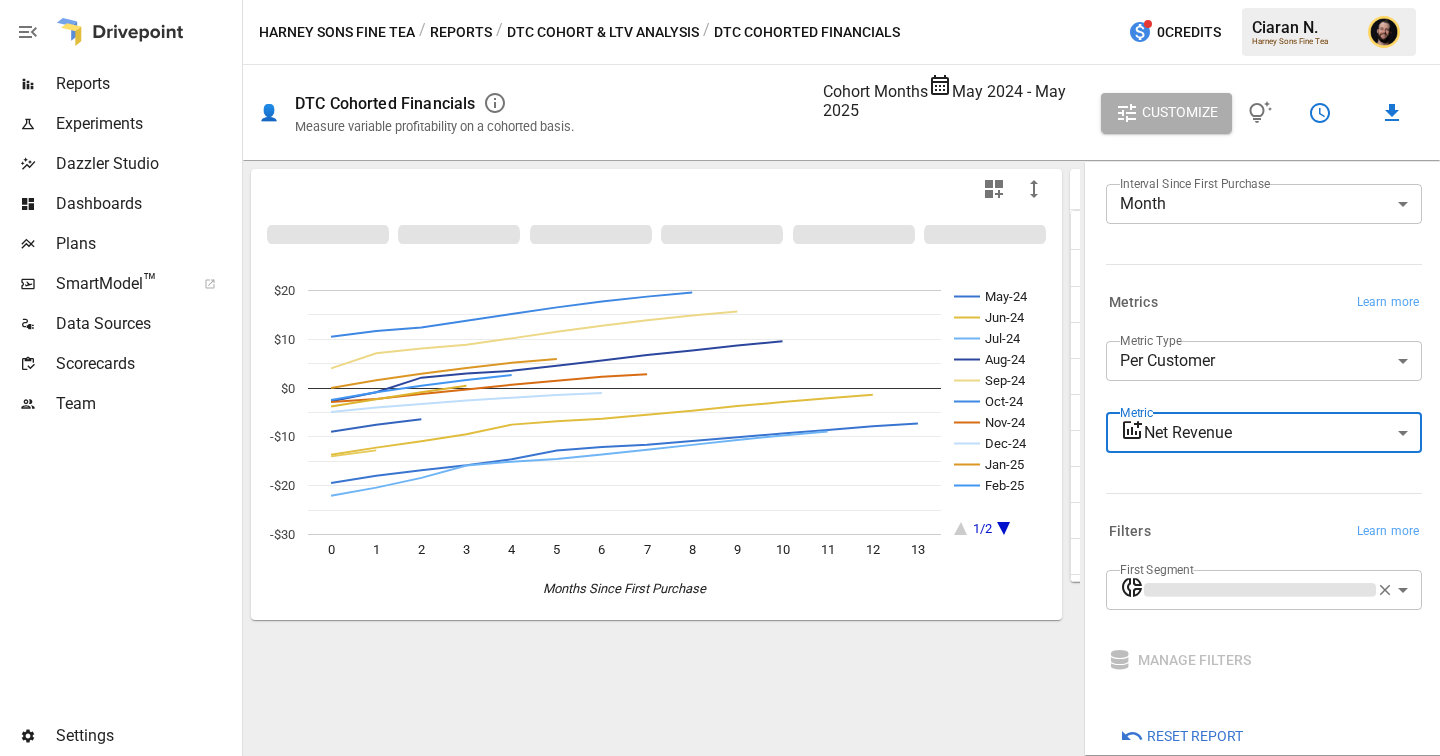 scroll, scrollTop: 105, scrollLeft: 0, axis: vertical 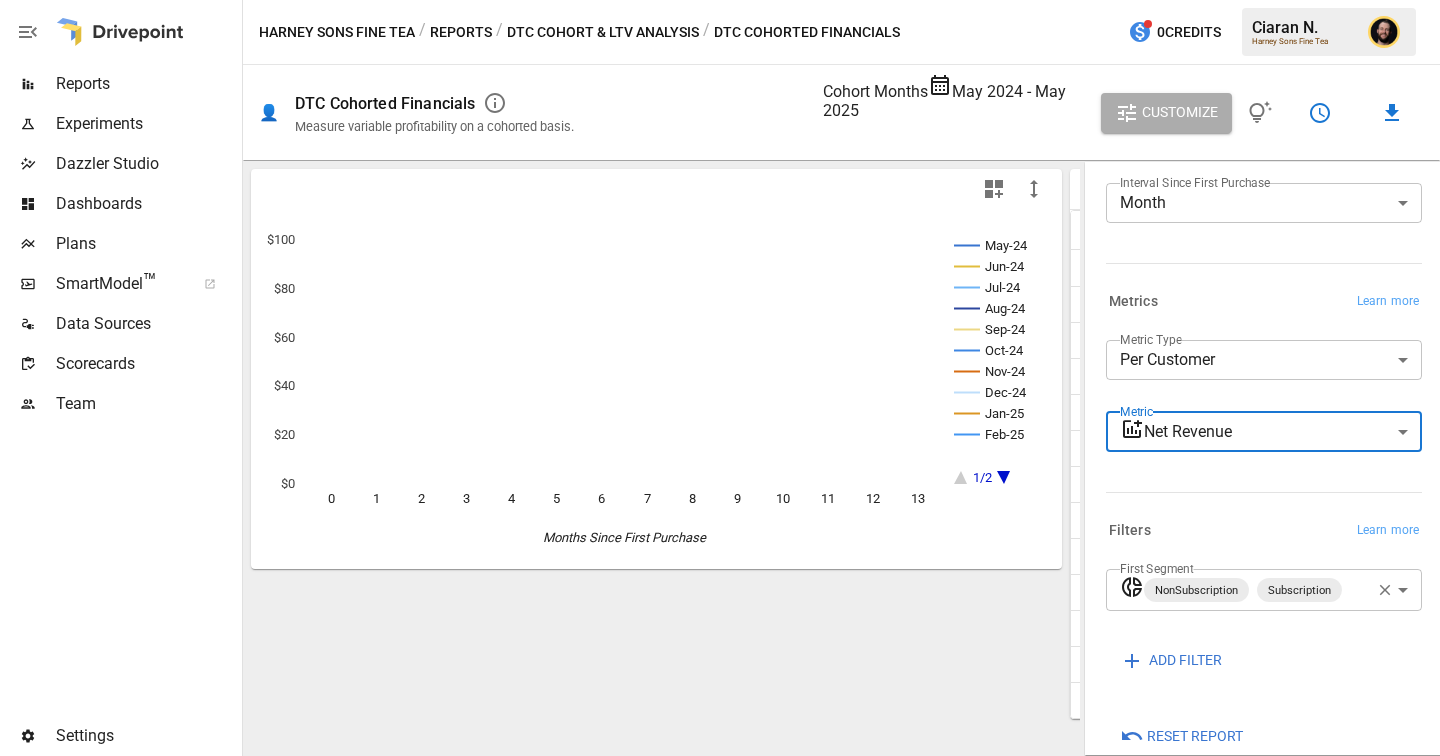 click on "Reports Experiments Dazzler Studio Dashboards Plans SmartModel ™ Data Sources Scorecards Team Settings Harney Sons Fine Tea / Reports / DTC Cohort & LTV Analysis / DTC Cohorted Financials 0  Credits [NAME] [LAST NAME] 👤 DTC Cohorted Financials Measure variable profitability on a cohorted basis. Cohort Months May 2024 - May 2025 Customize May-24 Jun-24 Jul-24 Aug-24 Sep-24 Oct-24 Nov-24 Dec-24 Jan-25 Feb-25 1/2 0 1 2 3 4 5 6 7 8 9 10 11 12 13 $0 $20 $40 $60 $80 $100 Months Since First Purchase $100 Cohort Month  Cohort Size   0   1   2   3   4   5   6 May-24 8,079 $47.42 $50.82 $53.74 $56.67 $59.29 $61.90 $66.11 Jun-24 6,947 $46.40 $50.18 $53.97 $57.04 $59.89 $64.23 $68.02 Jul-24 5,457 $46.27 $51.15 $55.34 $59.04 $63.84 $68.12 $71.03 Aug-24 5,118 $55.19 $59.10 $63.46 $68.69 $73.03 $76.32 $79.67 Sep-24 4,858 $57.02 $61.55 $67.49 $73.59 $77.70 $81.99 $85.88 Oct-24 5,855 $59.04 $66.34 $72.04 $76.35 $80.67 $84.98 $88.79 Nov-24 12,212 $58.01 $62.94 $66.14 $69.08 $72.10 $74.62 $77.16 Dec-24 21,233" at bounding box center (720, 0) 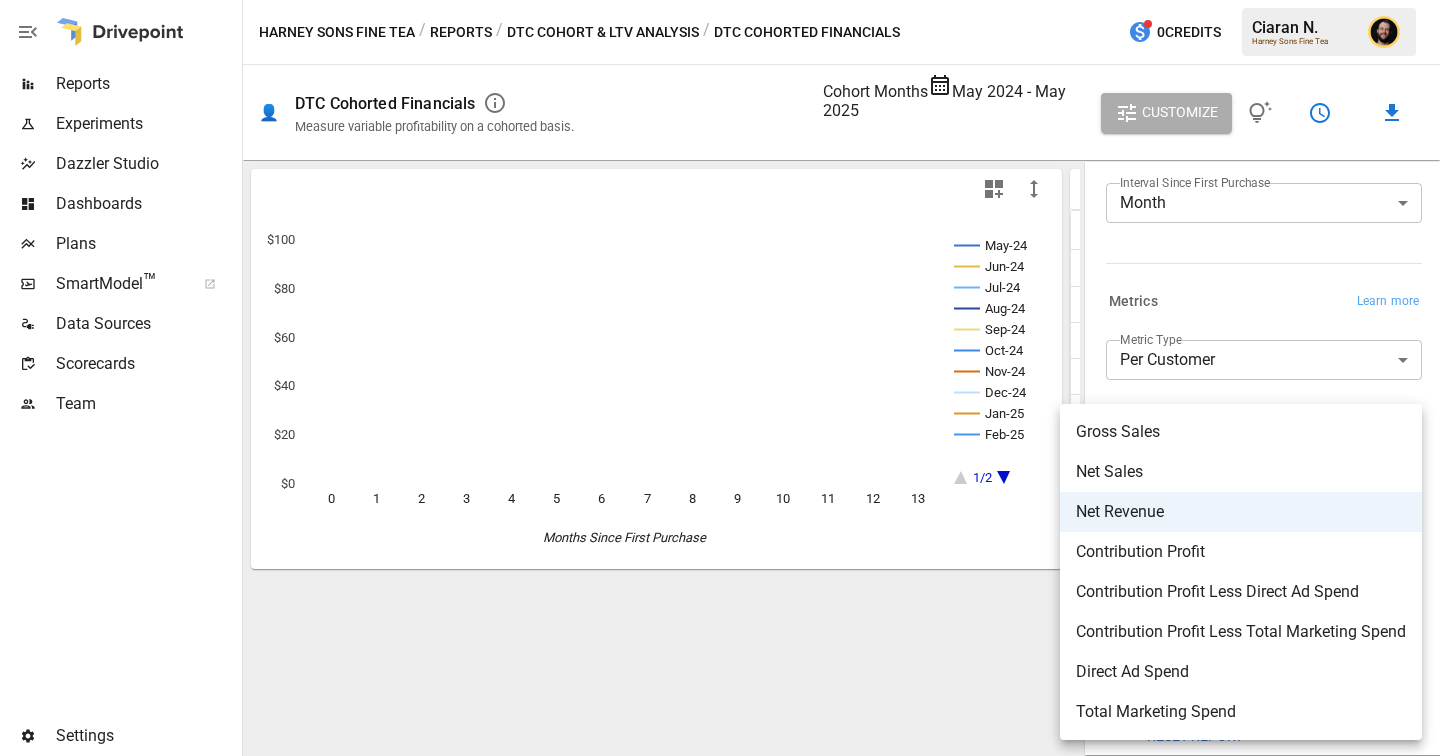 click at bounding box center (720, 378) 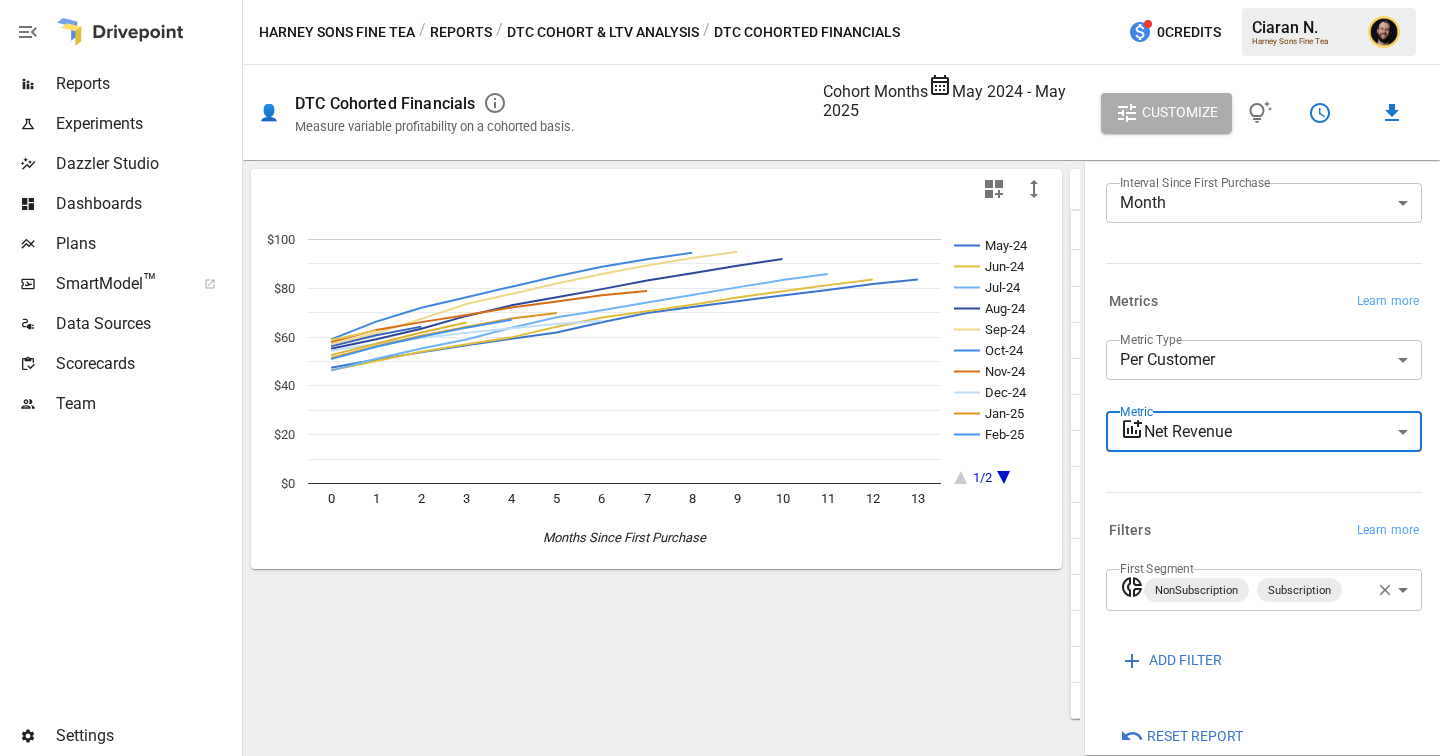 scroll, scrollTop: 6, scrollLeft: 0, axis: vertical 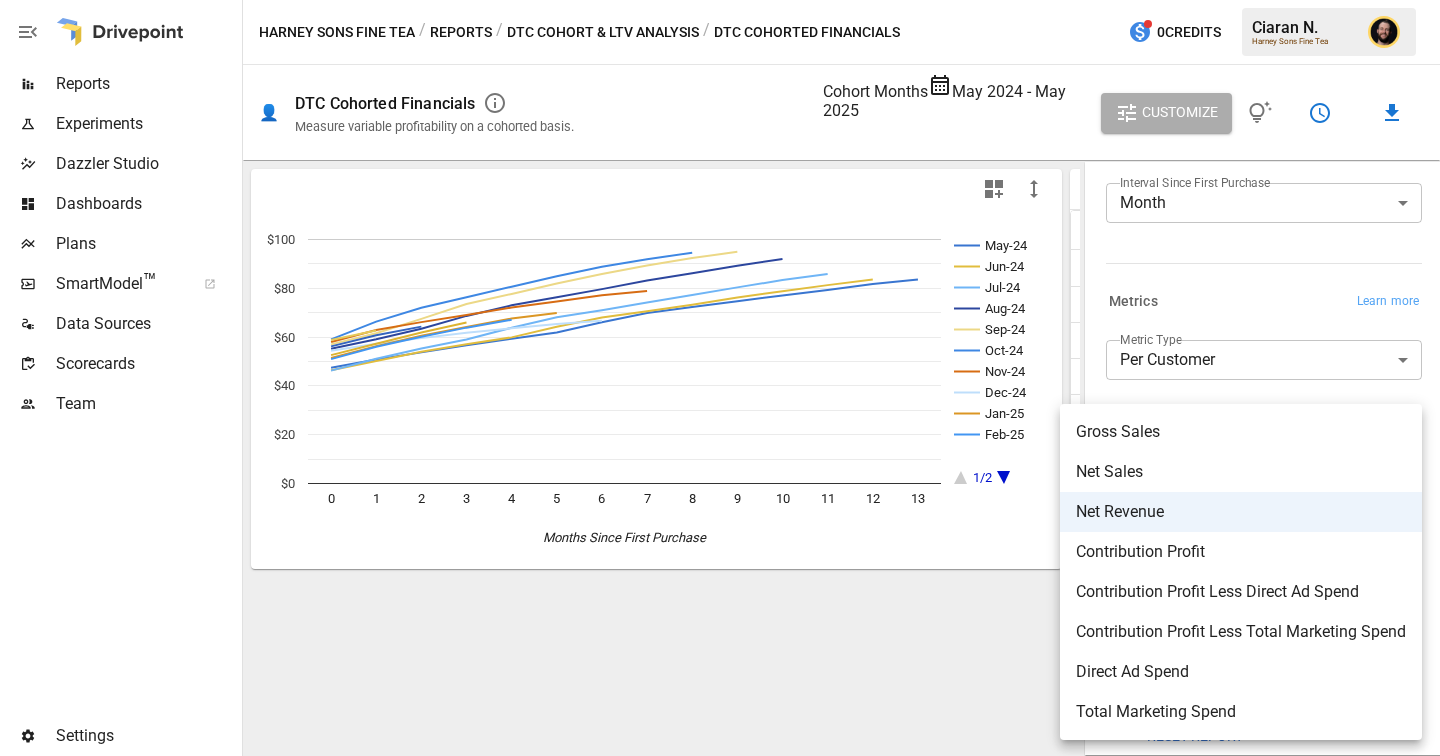 click at bounding box center [720, 378] 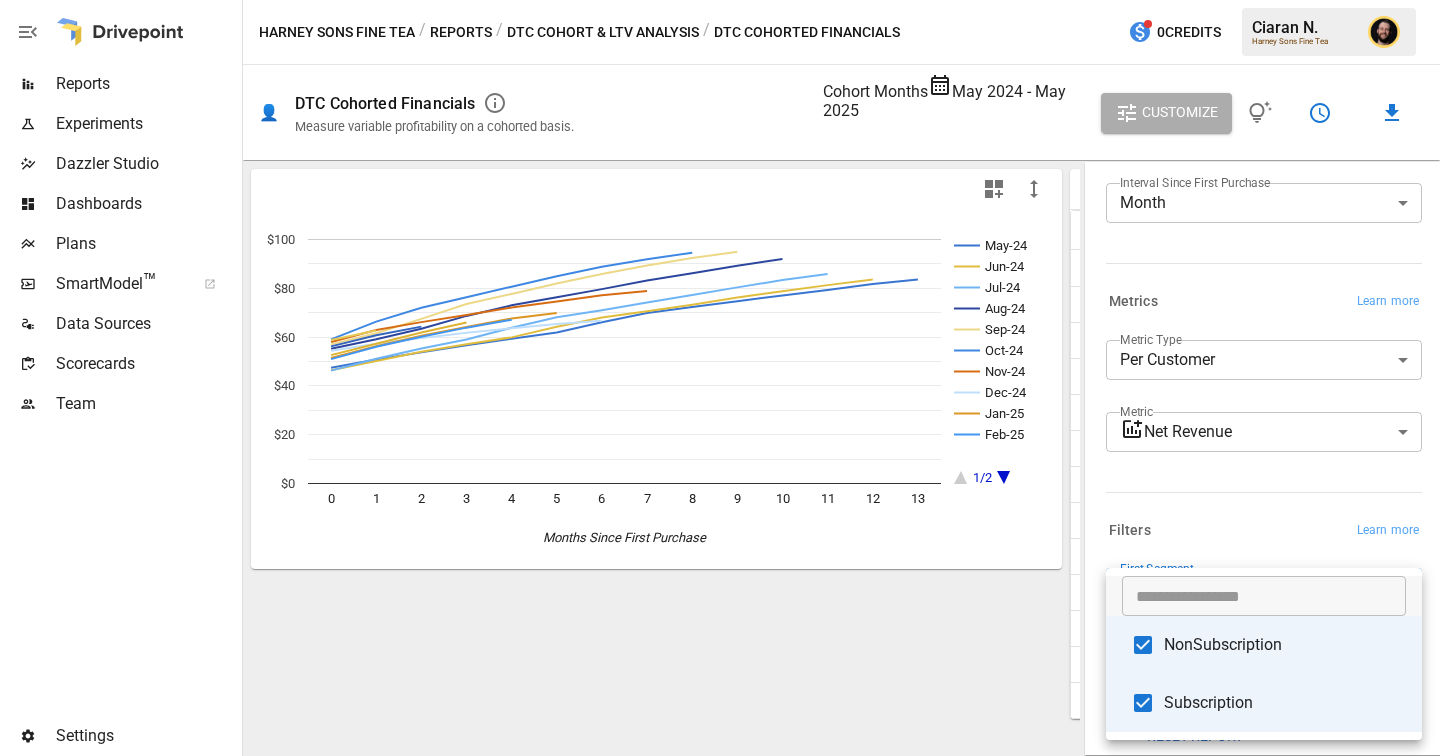 click on "Reports Experiments Dazzler Studio Dashboards Plans SmartModel ™ Data Sources Scorecards Team Settings Harney Sons Fine Tea / Reports / DTC Cohort & LTV Analysis / DTC Cohorted Financials 0  Credits [NAME] [LAST NAME] 👤 DTC Cohorted Financials Measure variable profitability on a cohorted basis. Cohort Months May 2024 - May 2025 Customize May-24 Jun-24 Jul-24 Aug-24 Sep-24 Oct-24 Nov-24 Dec-24 Jan-25 Feb-25 1/2 0 1 2 3 4 5 6 7 8 9 10 11 12 13 $0 $20 $40 $60 $80 $100 Months Since First Purchase $100 Cohort Month  Cohort Size   0   1   2   3   4   5   6 May-24 8,079 $47.42 $50.82 $53.74 $56.67 $59.29 $61.90 $66.11 Jun-24 6,947 $46.40 $50.18 $53.97 $57.04 $59.89 $64.23 $68.02 Jul-24 5,457 $46.27 $51.15 $55.34 $59.04 $63.84 $68.12 $71.03 Aug-24 5,118 $55.19 $59.10 $63.46 $68.69 $73.03 $76.32 $79.67 Sep-24 4,858 $57.02 $61.55 $67.49 $73.59 $77.70 $81.99 $85.88 Oct-24 5,855 $59.04 $66.34 $72.04 $76.35 $80.67 $84.98 $88.79 Nov-24 12,212 $58.01 $62.94 $66.14 $69.08 $72.10 $74.62 $77.16 Dec-24 21,233" at bounding box center [720, 0] 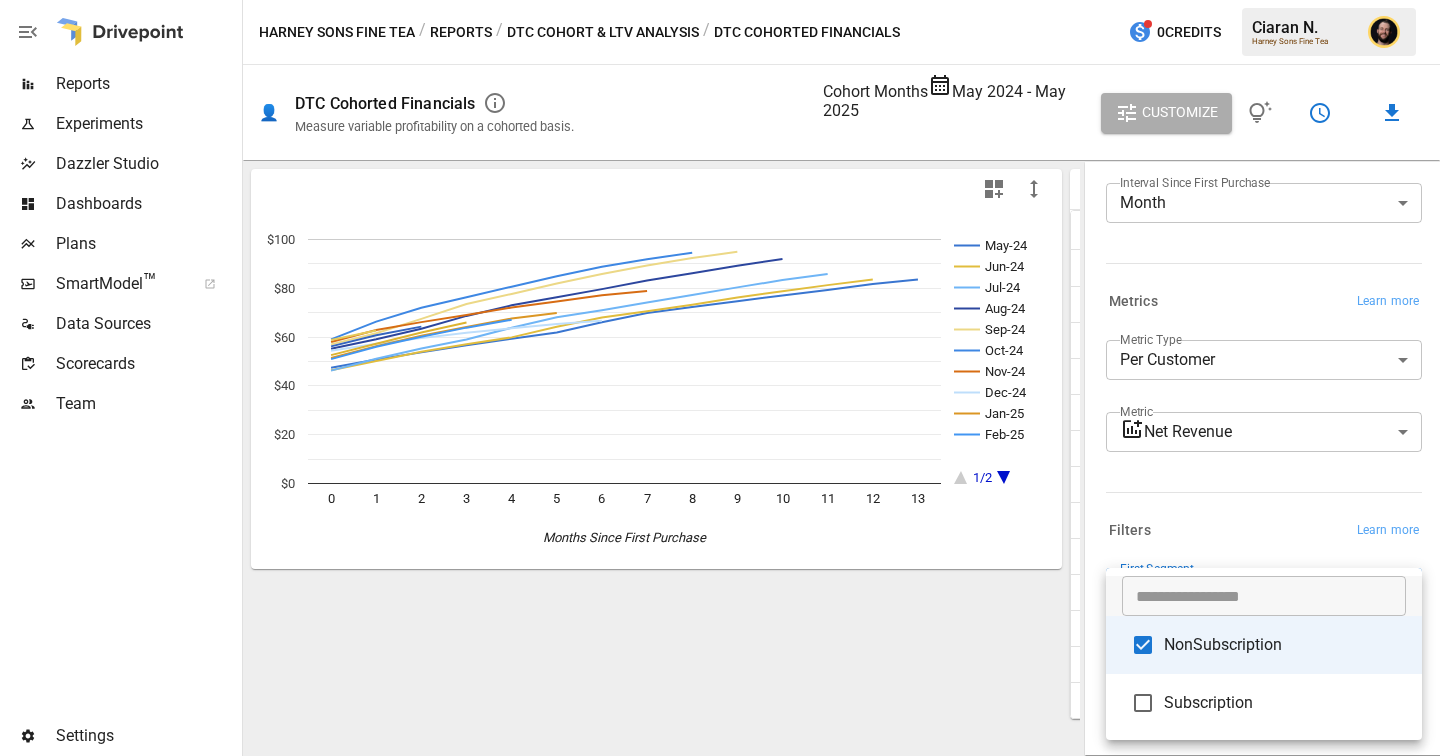 scroll, scrollTop: 124, scrollLeft: 0, axis: vertical 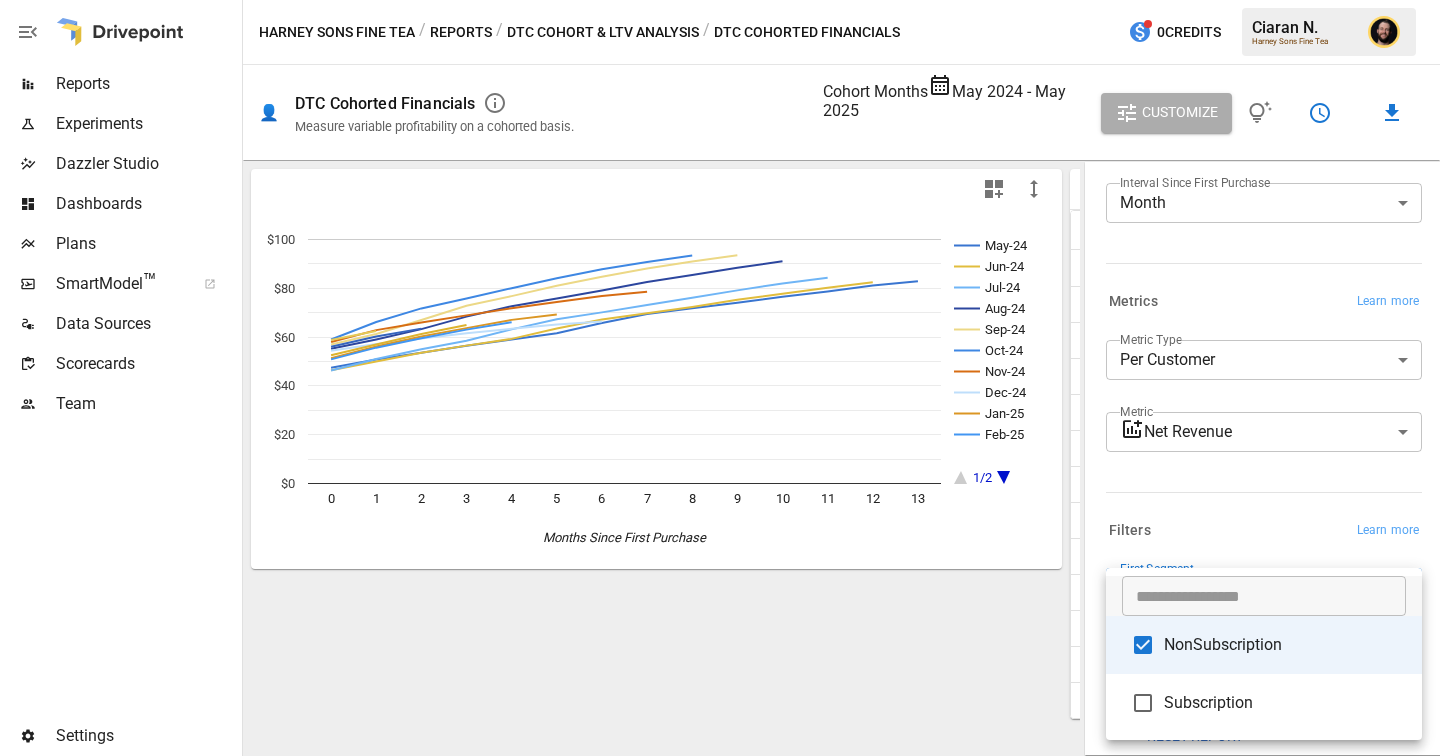 click at bounding box center [720, 378] 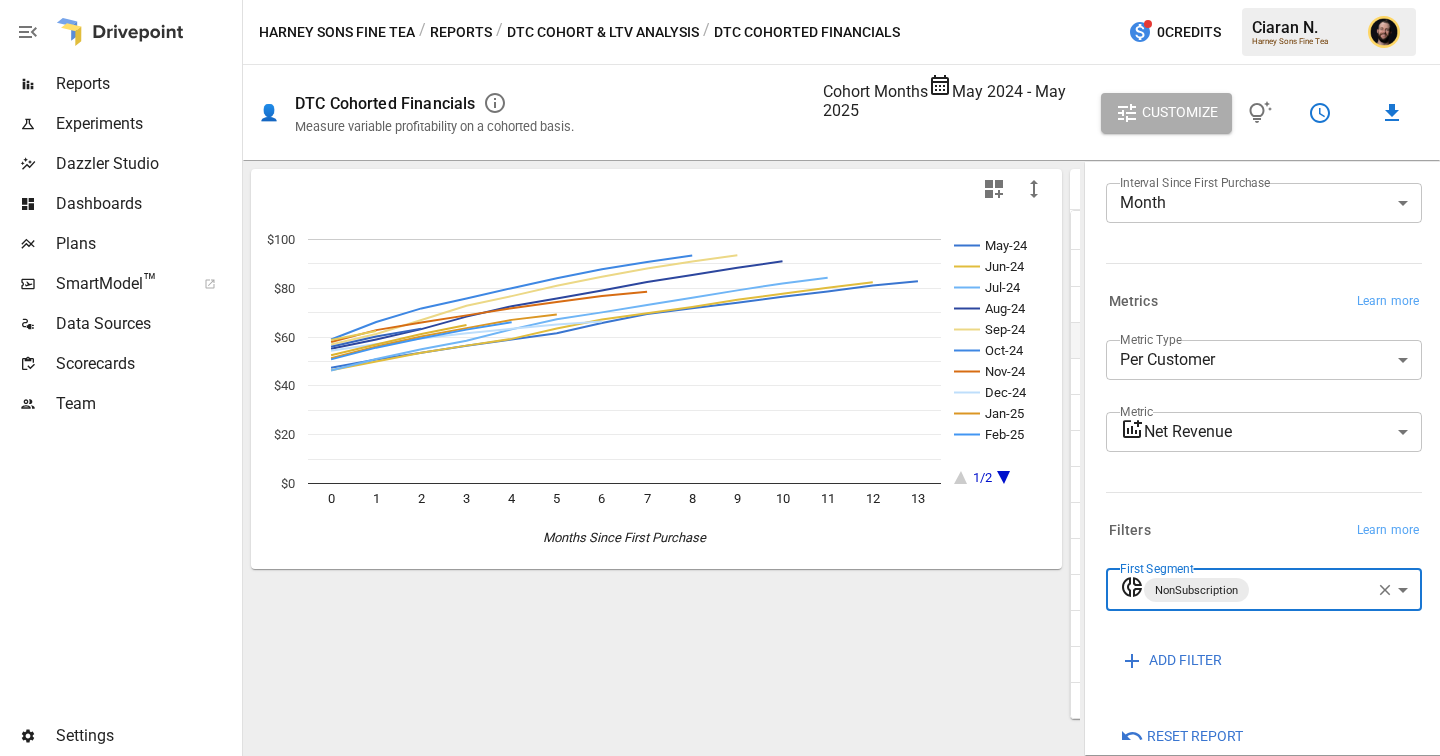 scroll, scrollTop: 366, scrollLeft: 0, axis: vertical 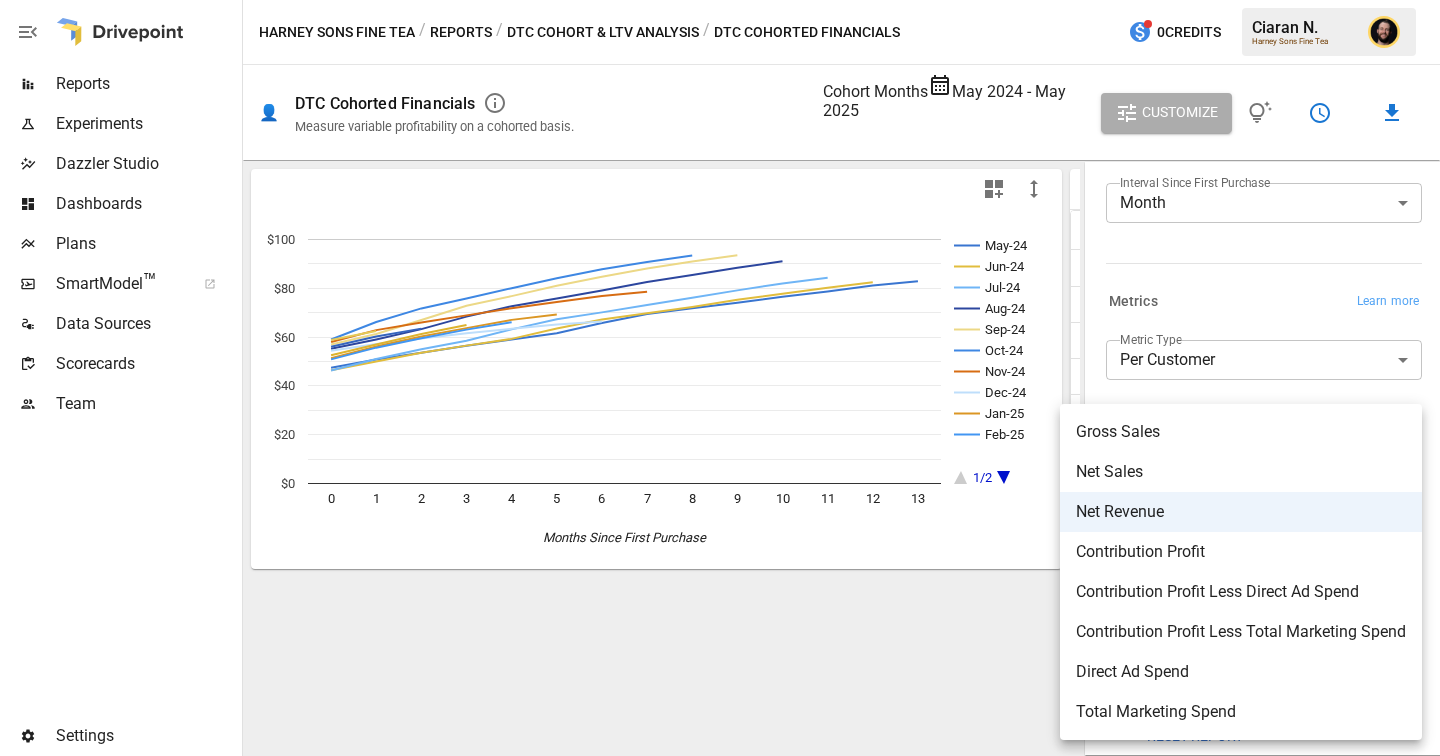 click on "Reports Experiments Dazzler Studio Dashboards Plans SmartModel ™ Data Sources Scorecards Team Settings Harney Sons Fine Tea / Reports / DTC Cohort & LTV Analysis / DTC Cohorted Financials 0 Credits [PERSON] Harney Sons Fine Tea 👤 DTC Cohorted Financials Measure variable profitability on a cohorted basis. Cohort Months May [YEAR] - May [YEAR] Customize May-[YEAR] Jun-[YEAR] Jul-[YEAR] Aug-[YEAR] Sep-[YEAR] Oct-[YEAR] Nov-[YEAR] Dec-[YEAR] Jan-[YEAR] Feb-[YEAR] 1/2 0 1 2 3 4 5 6 7 8 9 10 11 12 13 $0 $20 $40 $60 $80 $100 Months Since First Purchase $100 Cohort Month Cohort Size 0 1 2 3 4 5 6 May-[YEAR] [NUMBER] $[NUMBER] $[NUMBER] $[NUMBER] $[NUMBER] $[NUMBER] $[NUMBER] $[NUMBER] Jun-[YEAR] [NUMBER] $[NUMBER] $[NUMBER] $[NUMBER] $[NUMBER] $[NUMBER] $[NUMBER] $[NUMBER] Jul-[YEAR] [NUMBER] $[NUMBER] $[NUMBER] $[NUMBER] $[NUMBER] $[NUMBER] $[NUMBER] $[NUMBER] Aug-[YEAR] [NUMBER] $[NUMBER] $[NUMBER] $[NUMBER] $[NUMBER] $[NUMBER] $[NUMBER] $[NUMBER] Sep-[YEAR] [NUMBER] $[NUMBER] $[NUMBER] $[NUMBER] $[NUMBER] $[NUMBER] $[NUMBER] $[NUMBER] Oct-[YEAR] [NUMBER] $[NUMBER] $[NUMBER] $[NUMBER] $[NUMBER] $[NUMBER] $[NUMBER] $[NUMBER] Nov-[YEAR] [NUMBER] $[NUMBER] $[NUMBER] $[NUMBER] $[NUMBER] $[NUMBER] $[NUMBER] $[NUMBER] Dec-[YEAR]" at bounding box center (720, 0) 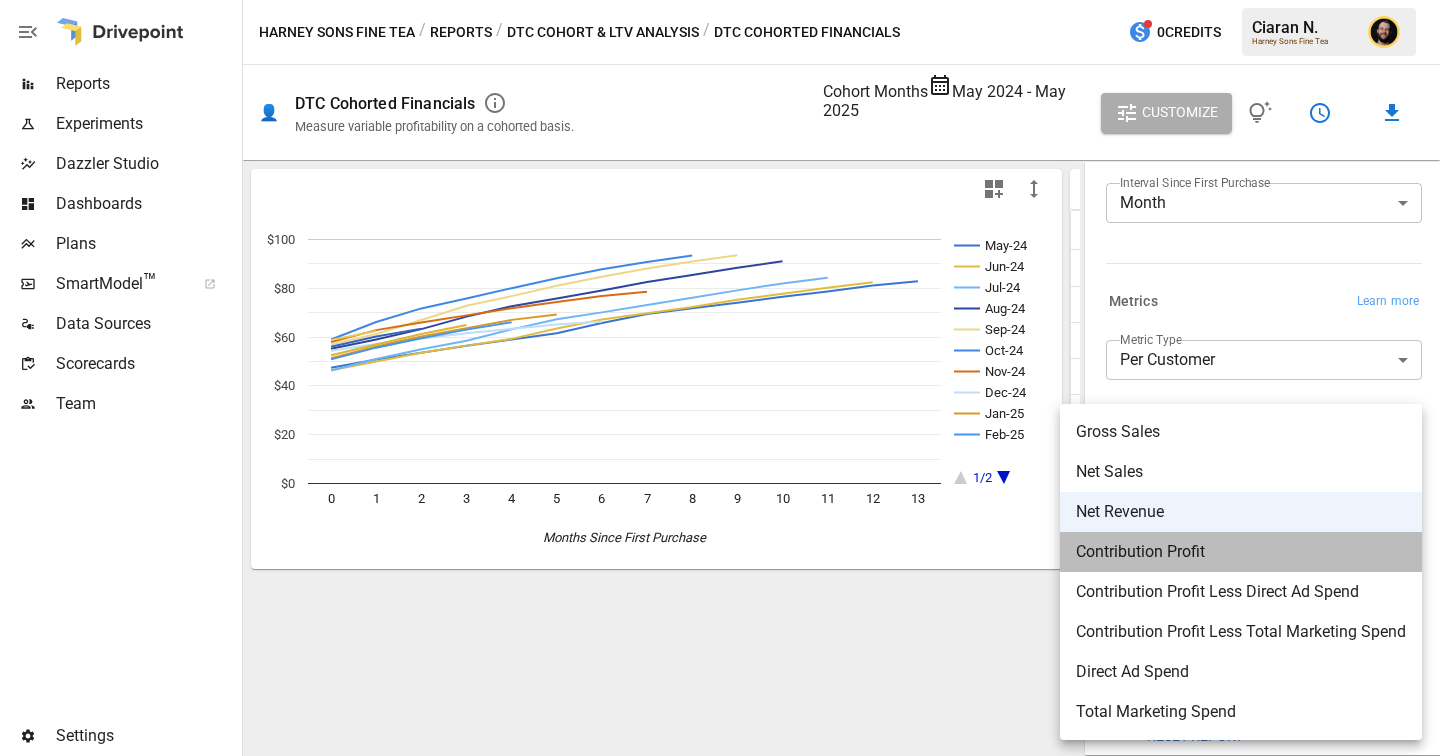 click on "Contribution Profit" at bounding box center (1241, 432) 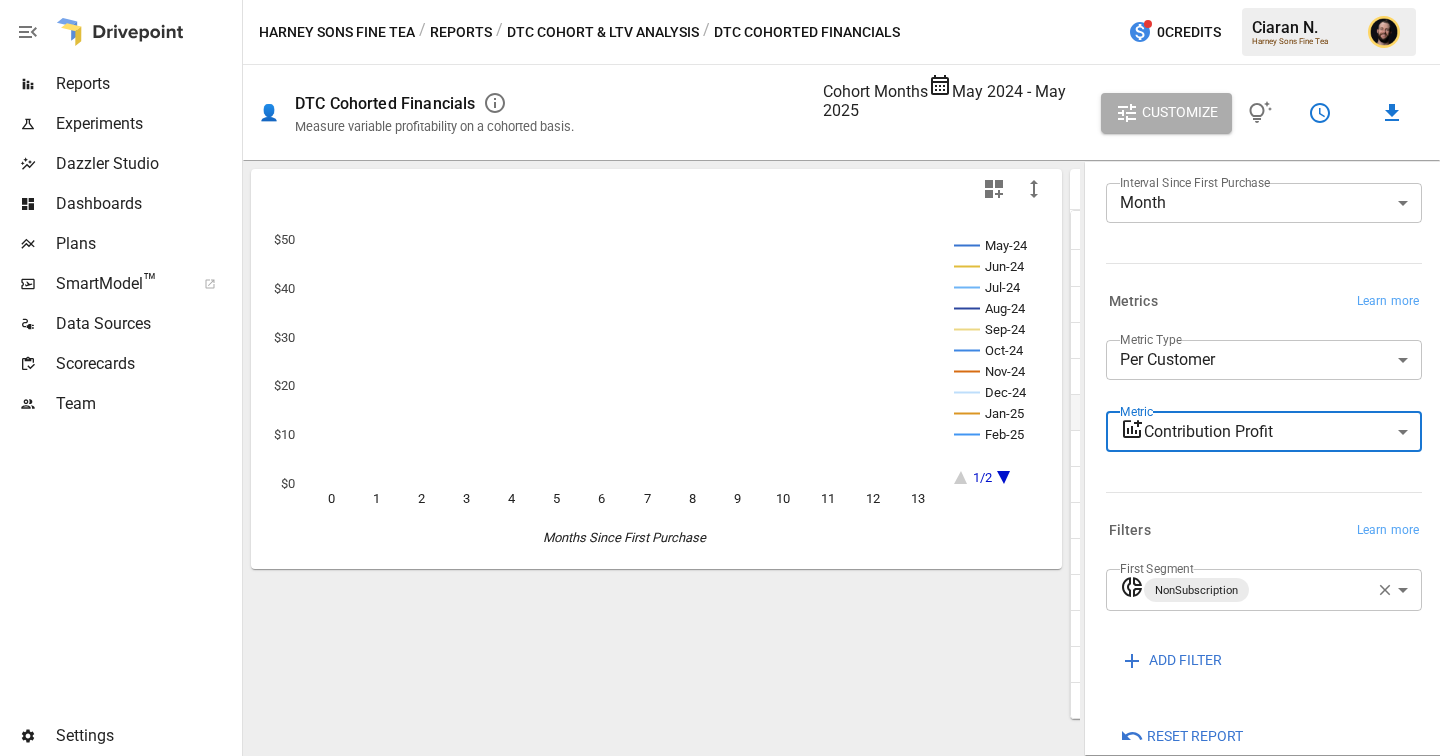 scroll, scrollTop: 366, scrollLeft: 0, axis: vertical 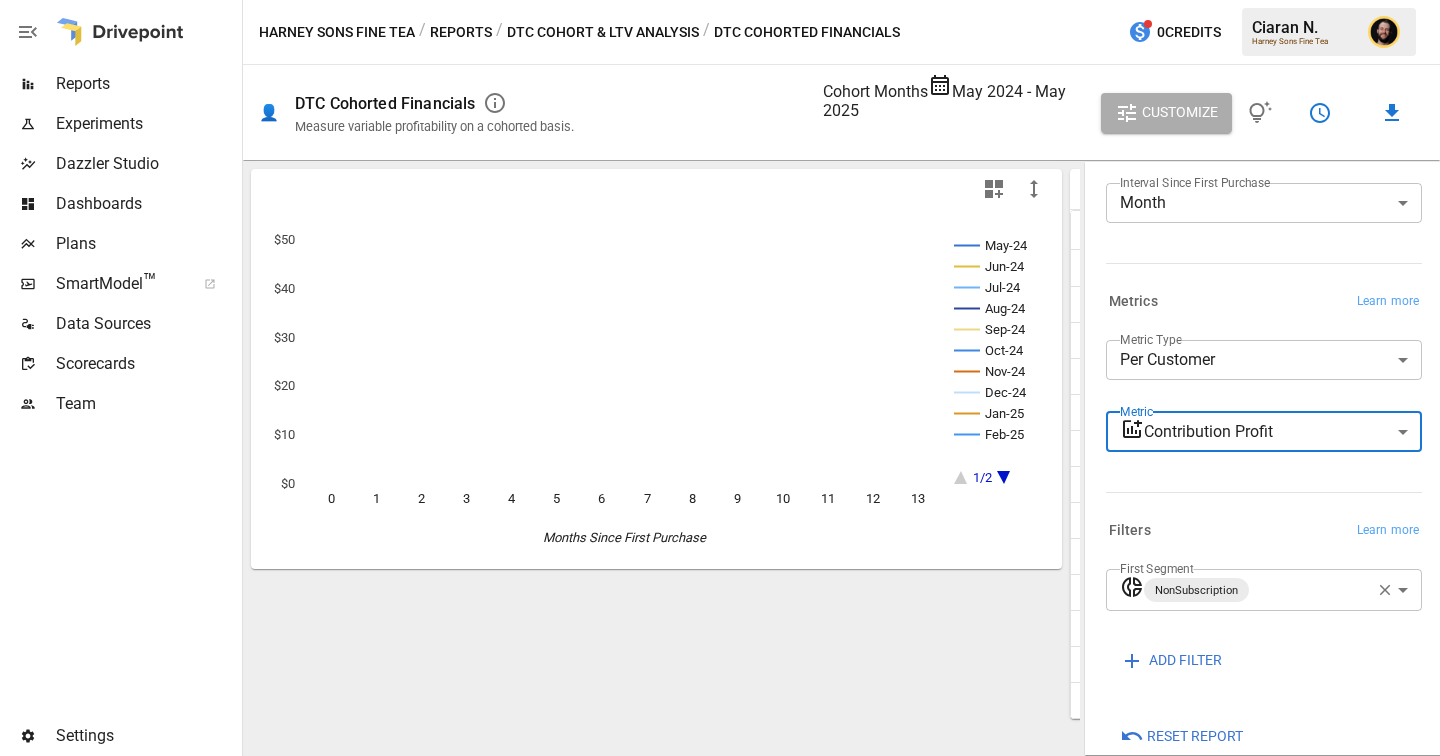 click on "Reports Experiments Dazzler Studio Dashboards Plans SmartModel ™ Data Sources Scorecards Team Settings Harney Sons Fine Tea / Reports / DTC Cohort & LTV Analysis / DTC Cohorted Financials 0 Credits [PERSON] Harney Sons Fine Tea 👤 DTC Cohorted Financials Measure variable profitability on a cohorted basis. Cohort Months May [YEAR] - May [YEAR] Customize May-[YEAR] Jun-[YEAR] Jul-[YEAR] Aug-[YEAR] Sep-[YEAR] Oct-[YEAR] Nov-[YEAR] Dec-[YEAR] Jan-[YEAR] Feb-[YEAR] 1/2 0 1 2 3 4 5 6 7 8 9 10 11 12 13 $0 $10 $20 $30 $40 $50 Months Since First Purchase $100 Cohort Month Cohort Size 0 1 2 3 4 5 6 May-[YEAR] [NUMBER] $[NUMBER] $[NUMBER] $[NUMBER] $[NUMBER] $[NUMBER] $[NUMBER] $[NUMBER] Jun-[YEAR] [NUMBER] $[NUMBER] $[NUMBER] $[NUMBER] $[NUMBER] $[NUMBER] $[NUMBER] $[NUMBER] Jul-[YEAR] [NUMBER] $[NUMBER] $[NUMBER] $[NUMBER] $[NUMBER] $[NUMBER] $[NUMBER] $[NUMBER] Aug-[YEAR] [NUMBER] $[NUMBER] $[NUMBER] $[NUMBER] $[NUMBER] $[NUMBER] $[NUMBER] $[NUMBER] Sep-[YEAR] [NUMBER] $[NUMBER] $[NUMBER] $[NUMBER] $[NUMBER] $[NUMBER] $[NUMBER] $[NUMBER] Oct-[YEAR] [NUMBER] $[NUMBER] $[NUMBER] $[NUMBER] $[NUMBER] $[NUMBER] $[NUMBER] $[NUMBER] Nov-[YEAR] [NUMBER] $[NUMBER] $[NUMBER] $[NUMBER] $[NUMBER] $[NUMBER] $[NUMBER] $[NUMBER] Dec-[YEAR] [NUMBER]" at bounding box center [720, 0] 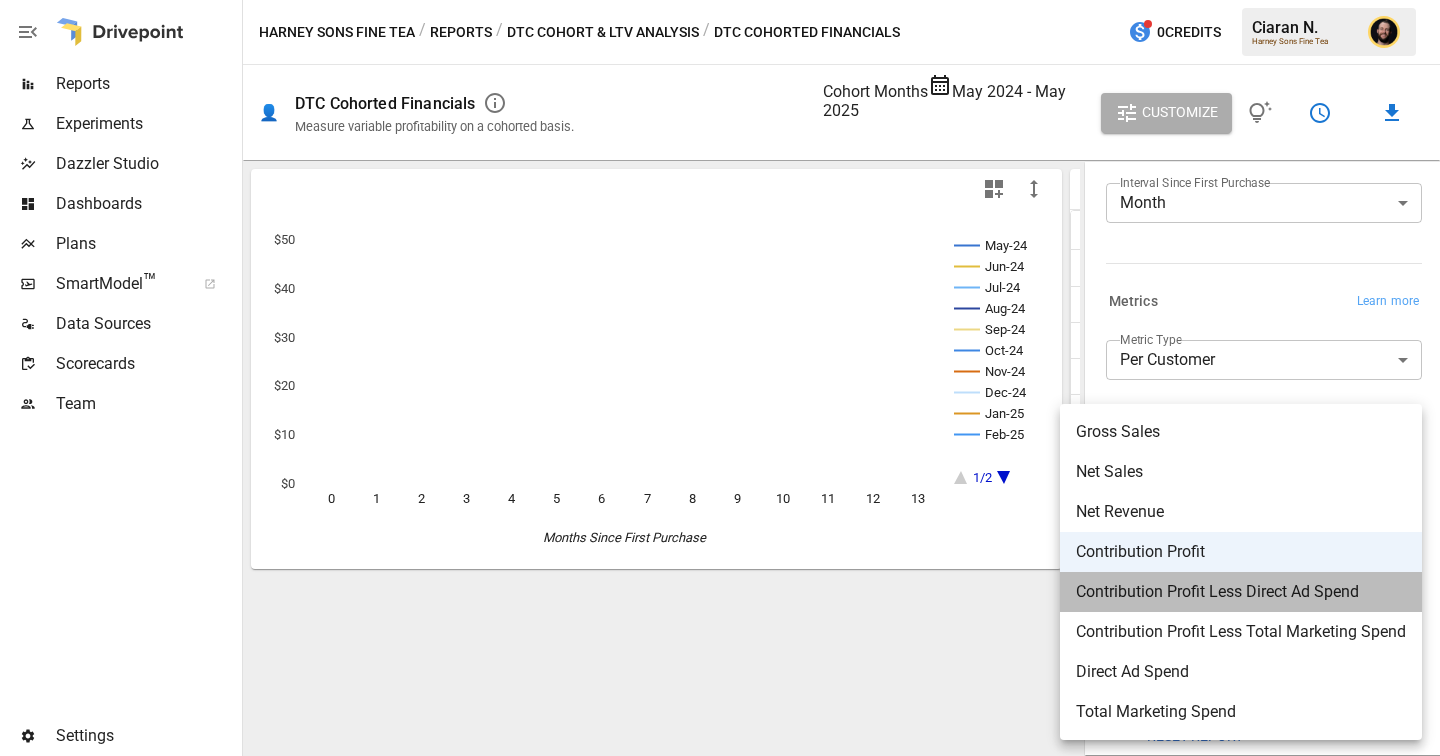 click on "Contribution Profit Less Direct Ad Spend" at bounding box center [1241, 432] 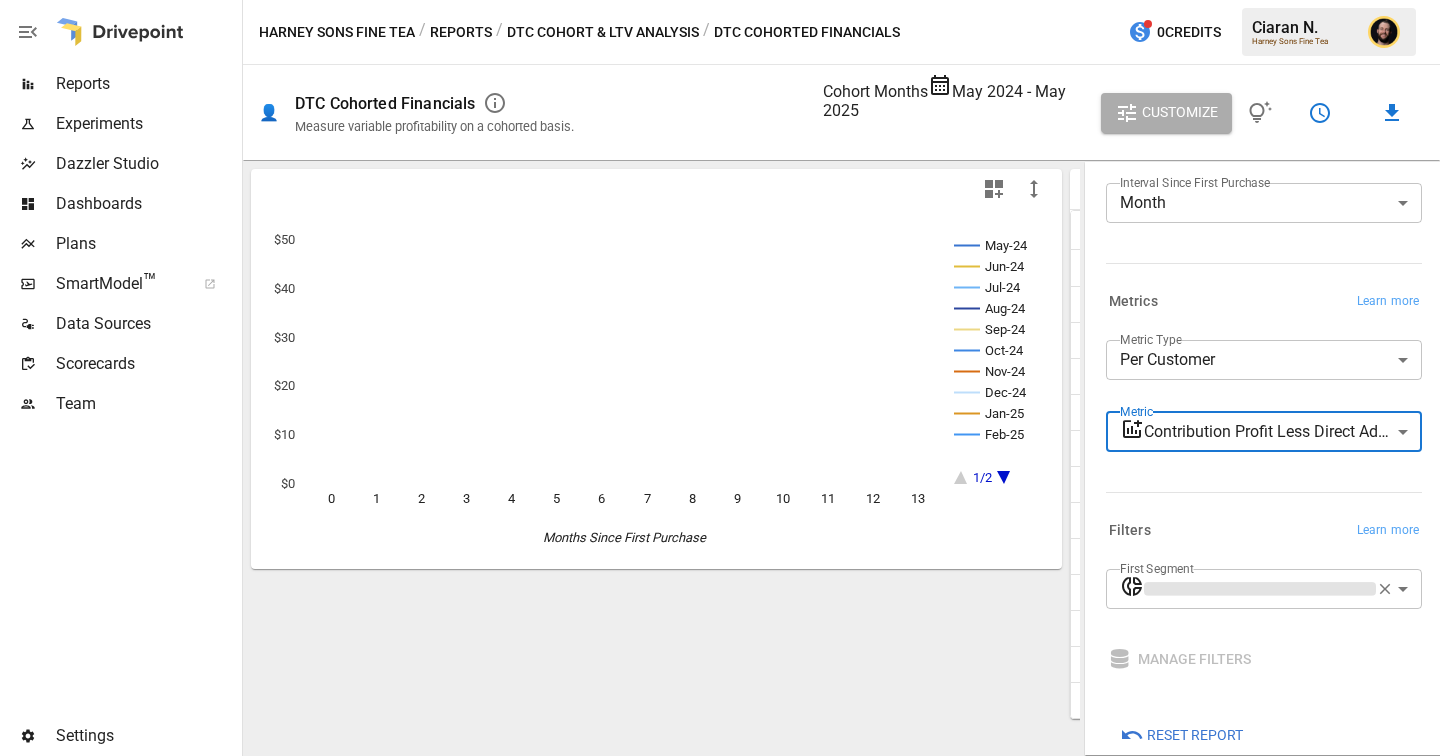 scroll, scrollTop: 124, scrollLeft: 0, axis: vertical 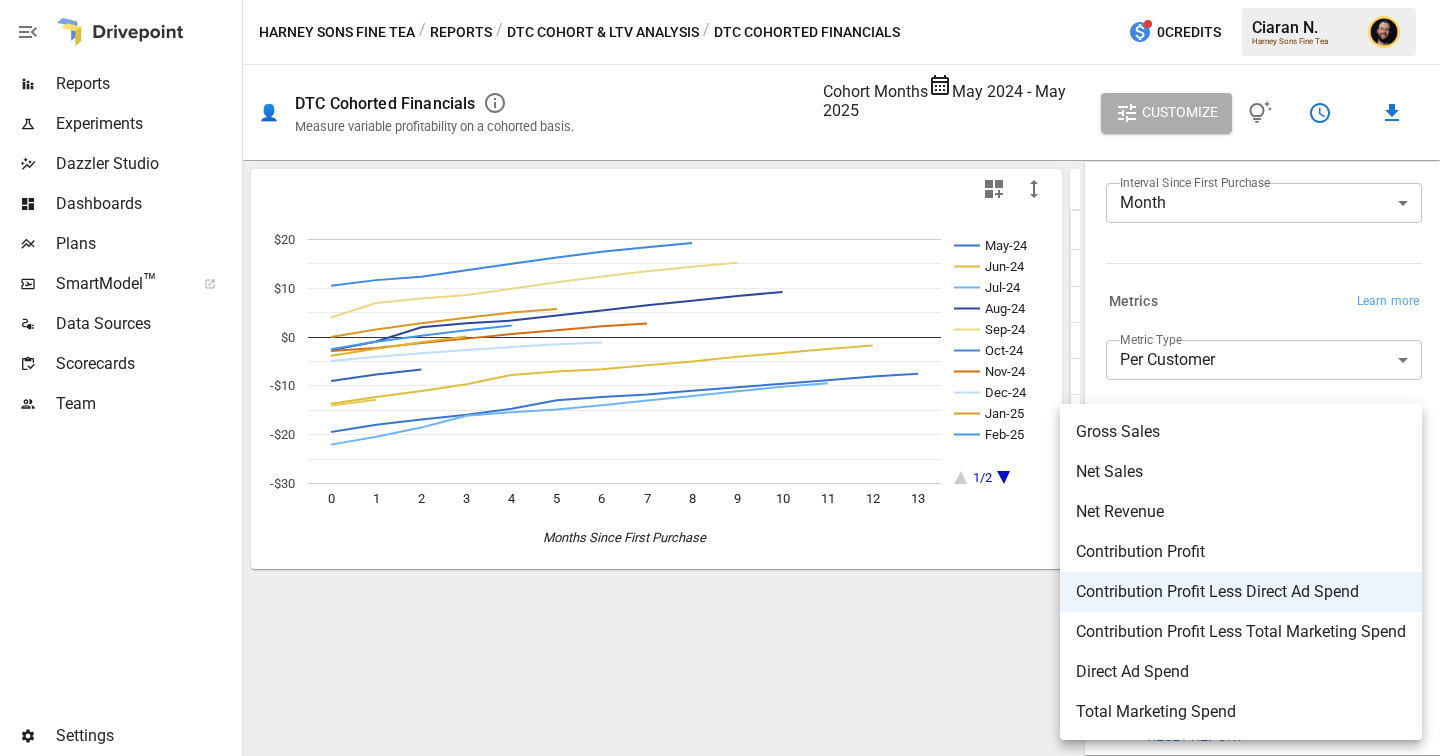 click on "Reports Experiments Dazzler Studio Dashboards Plans SmartModel ™ Data Sources Scorecards Team Settings Harney Sons Fine Tea / Reports / DTC Cohort & LTV Analysis / DTC Cohorted Financials 0 Credits [PERSON] Harney Sons Fine Tea 👤 DTC Cohorted Financials Measure variable profitability on a cohorted basis. Cohort Months May [YEAR] - May [YEAR] Customize May-[YEAR] Jun-[YEAR] Jul-[YEAR] Aug-[YEAR] Sep-[YEAR] Oct-[YEAR] Nov-[YEAR] Dec-[YEAR] Jan-[YEAR] Feb-[YEAR] 1/2 0 1 2 3 4 5 6 7 8 9 10 11 12 13 -$30 -$20 -$10 $0 $10 $20 Months Since First Purchase $100 Cohort Month Cohort Size 0 1 2 3 4 5 6 May-[YEAR] [NUMBER] $[NUMBER] $[NUMBER] $[NUMBER] $[NUMBER] $[NUMBER] $[NUMBER] $[NUMBER] Jun-[YEAR] [NUMBER] $[NUMBER] $[NUMBER] $[NUMBER] $[NUMBER] $[NUMBER] $[NUMBER] $[NUMBER] Jul-[YEAR] [NUMBER] $[NUMBER] $[NUMBER] $[NUMBER] $[NUMBER] $[NUMBER] $[NUMBER] $[NUMBER] Aug-[YEAR] [NUMBER] $[NUMBER] $[NUMBER] $[NUMBER] $[NUMBER] $[NUMBER] $[NUMBER] $[NUMBER] Sep-[YEAR] [NUMBER] $[NUMBER] $[NUMBER] $[NUMBER] $[NUMBER] $[NUMBER] $[NUMBER] $[NUMBER] Oct-[YEAR] [NUMBER] $[NUMBER] $[NUMBER] $[NUMBER] $[NUMBER] $[NUMBER] $[NUMBER] $[NUMBER] Nov-[YEAR] [NUMBER] $[NUMBER] $[NUMBER] $[NUMBER] $[NUMBER] $[NUMBER] $[NUMBER] $[NUMBER] Dec-[YEAR]" at bounding box center [720, 0] 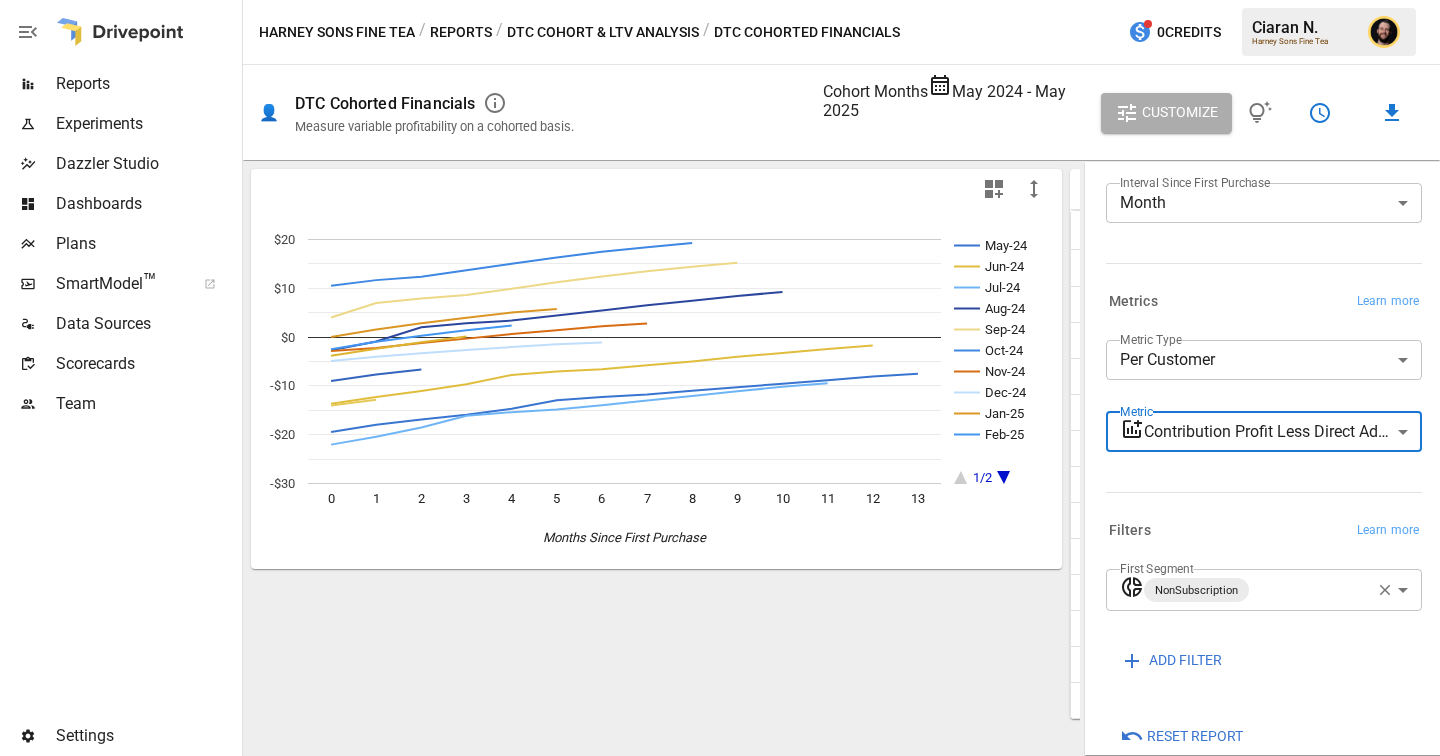 scroll, scrollTop: 341, scrollLeft: 0, axis: vertical 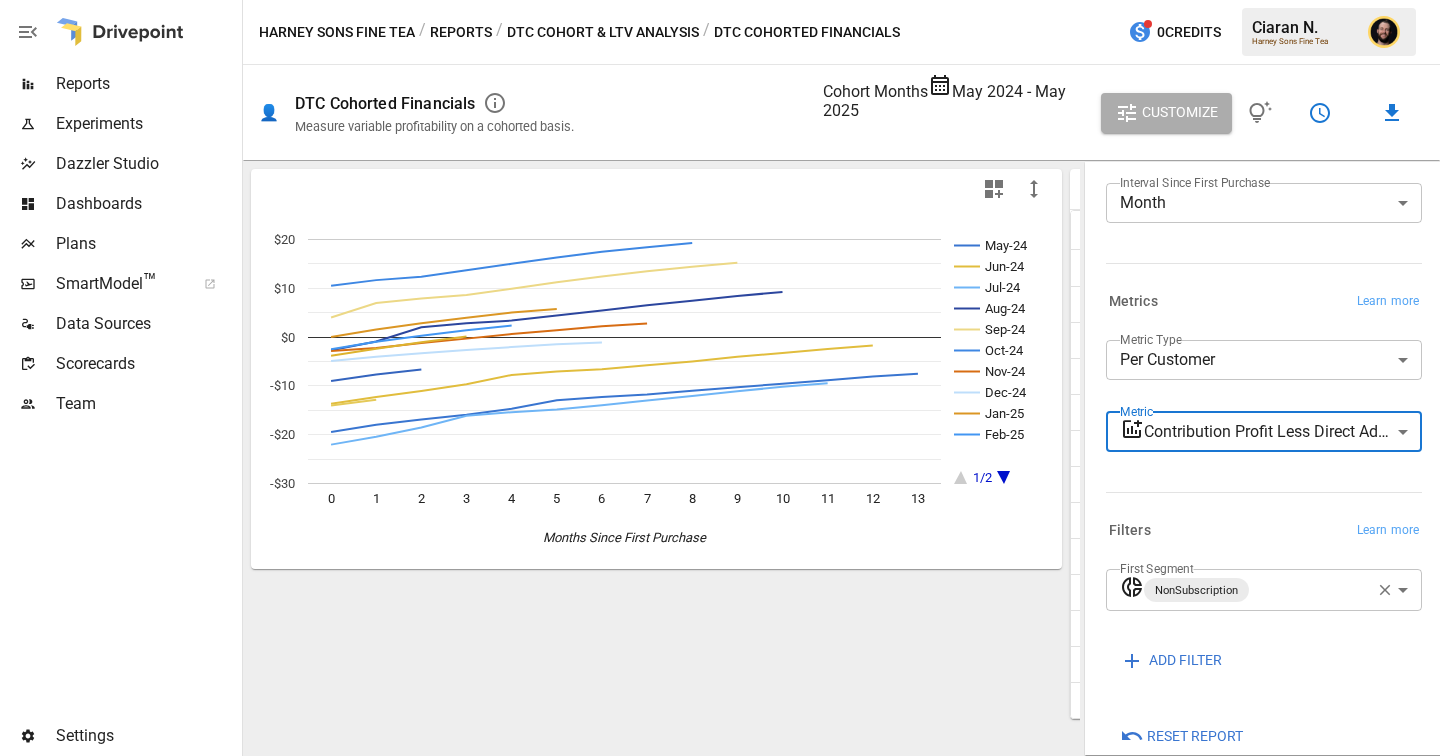 click on "Plans" at bounding box center (147, 84) 